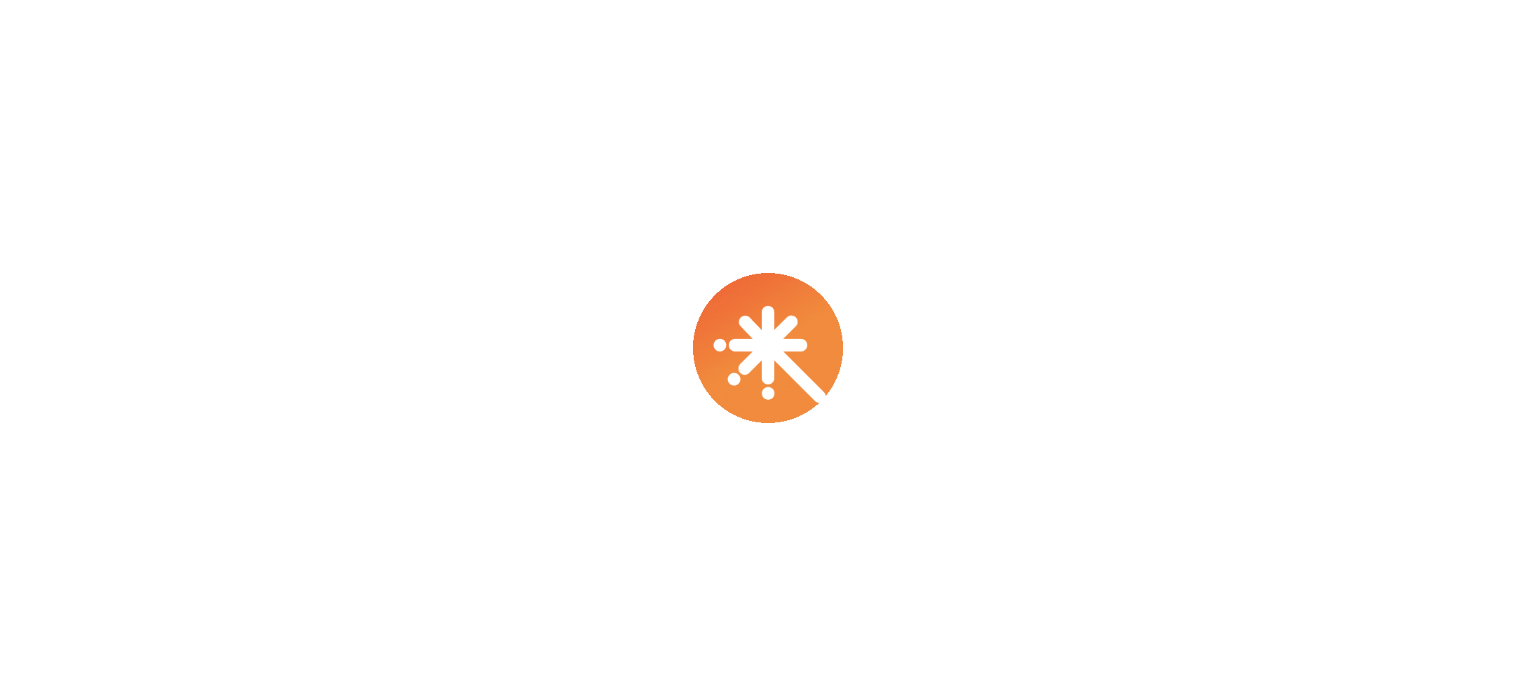 scroll, scrollTop: 0, scrollLeft: 0, axis: both 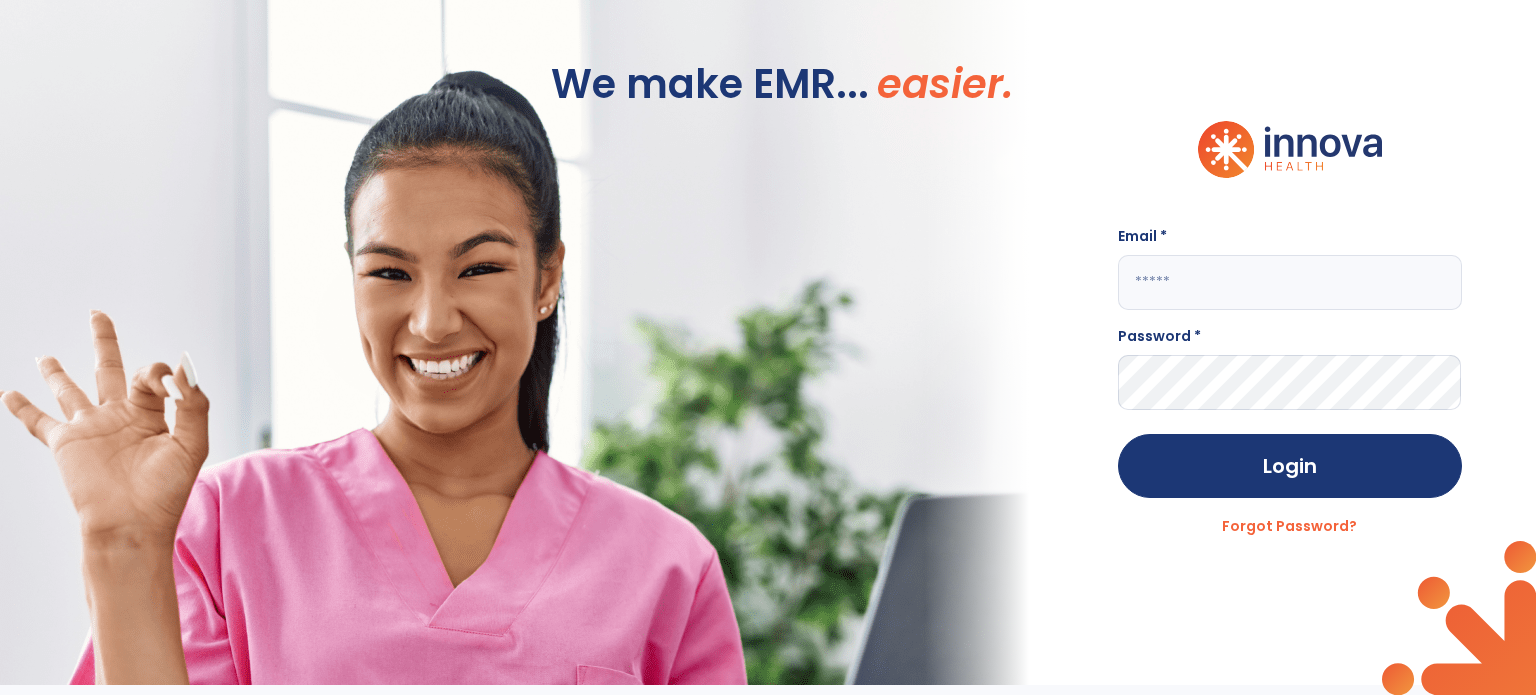 click 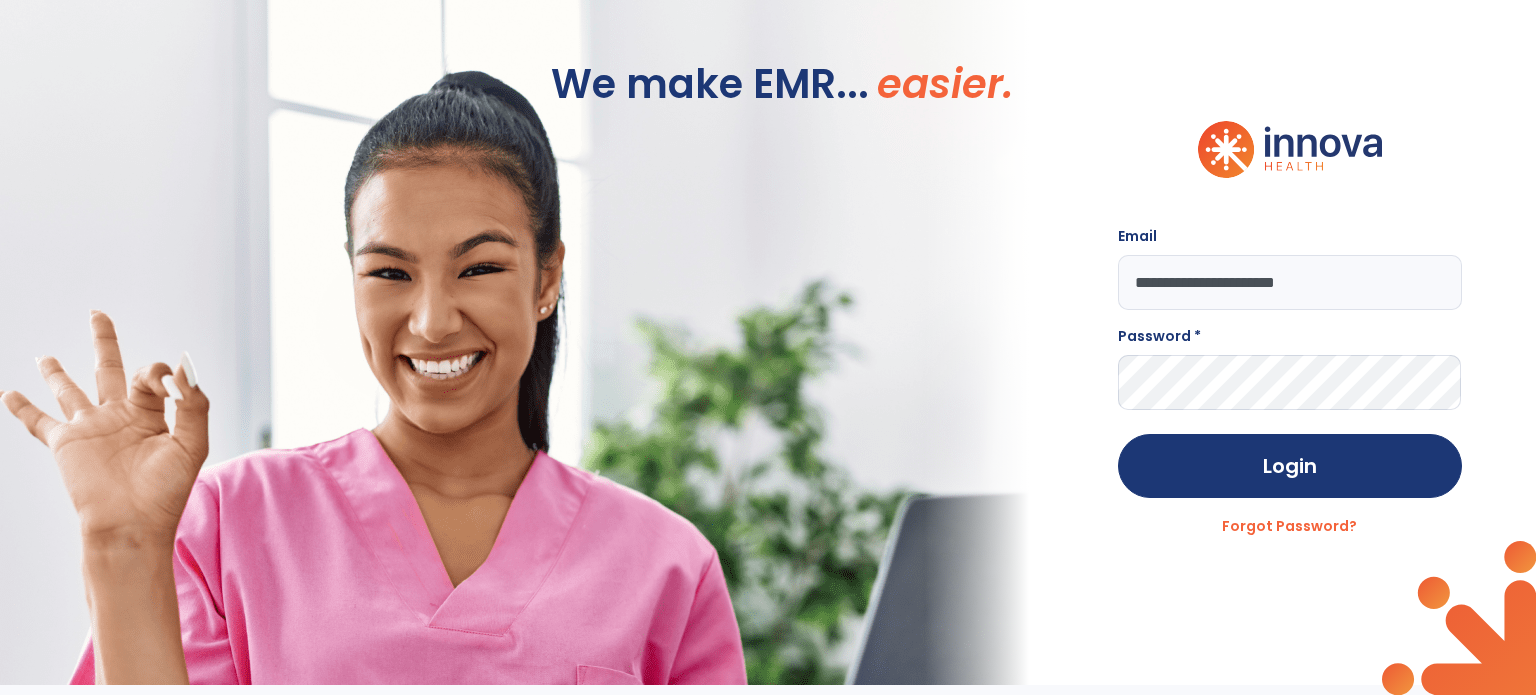 type on "**********" 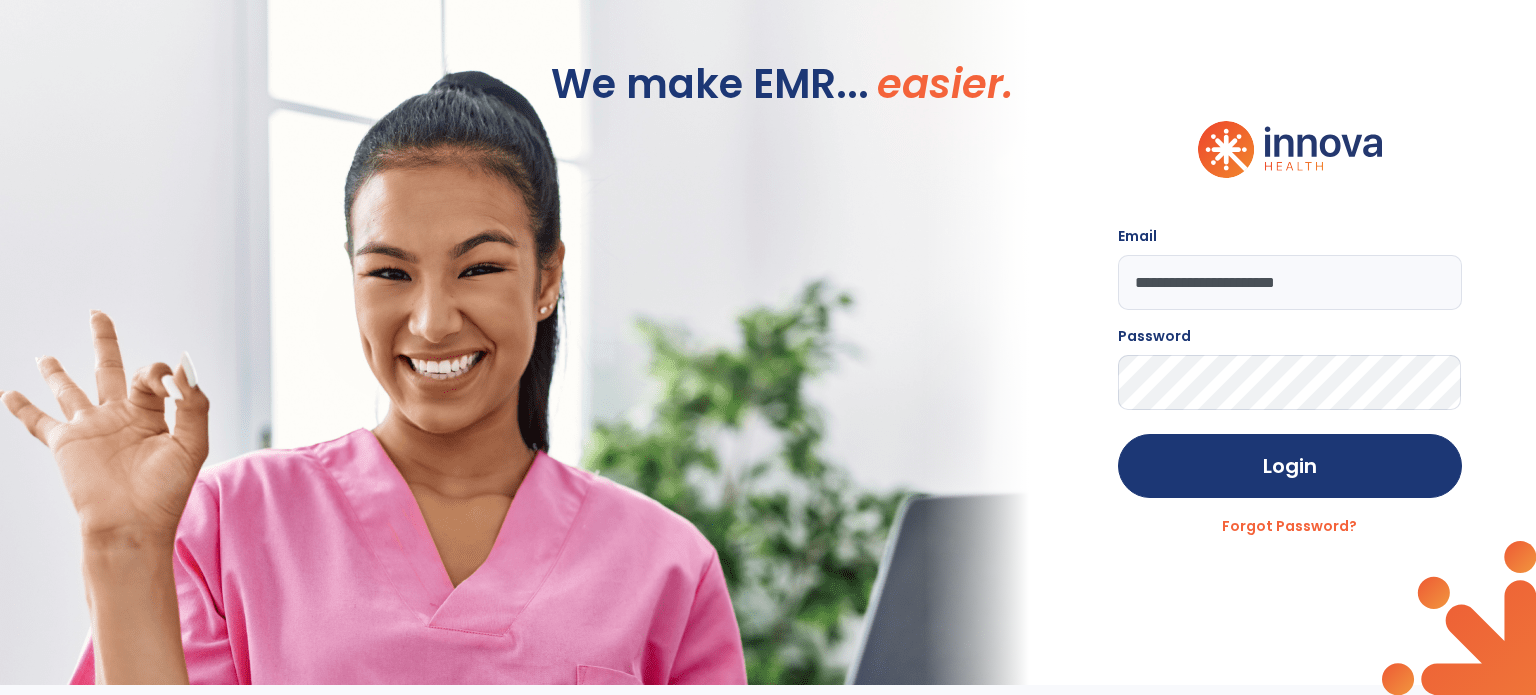 click on "Login" 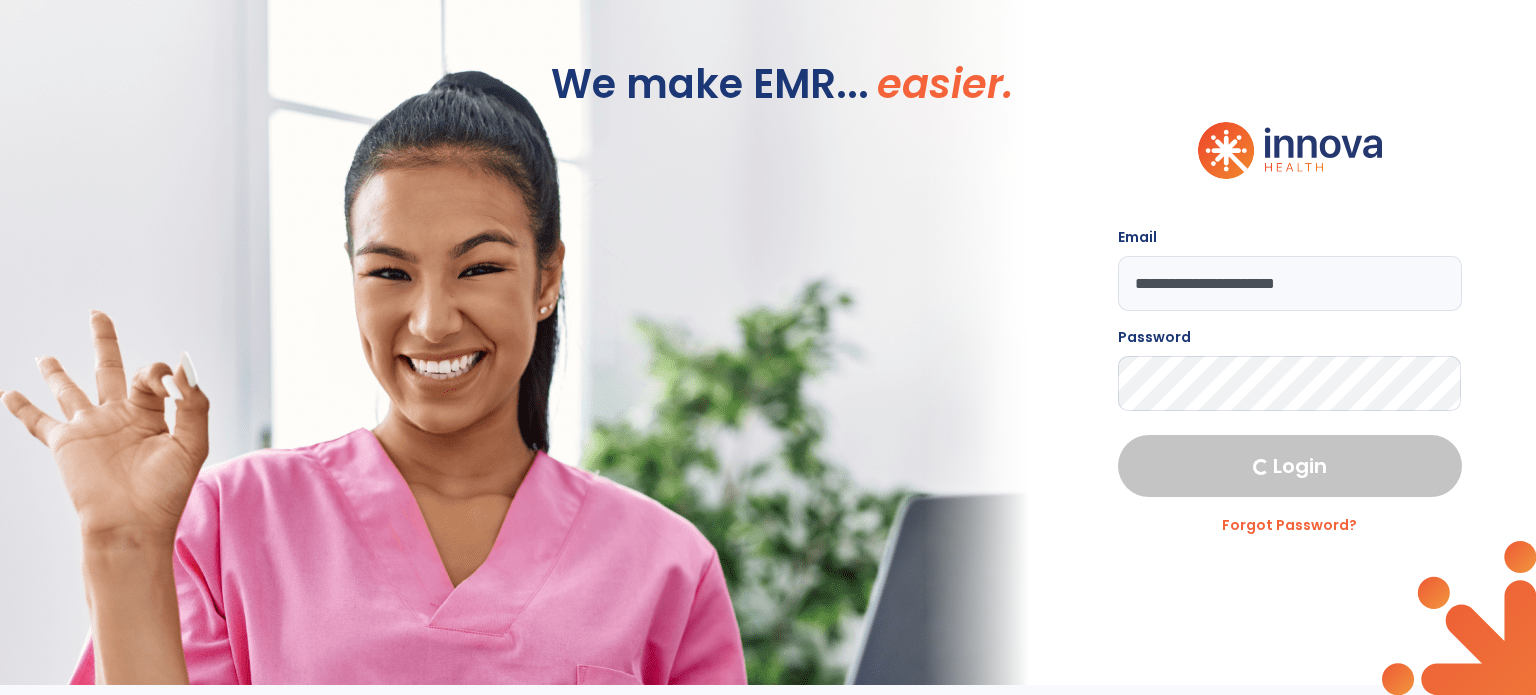 select on "****" 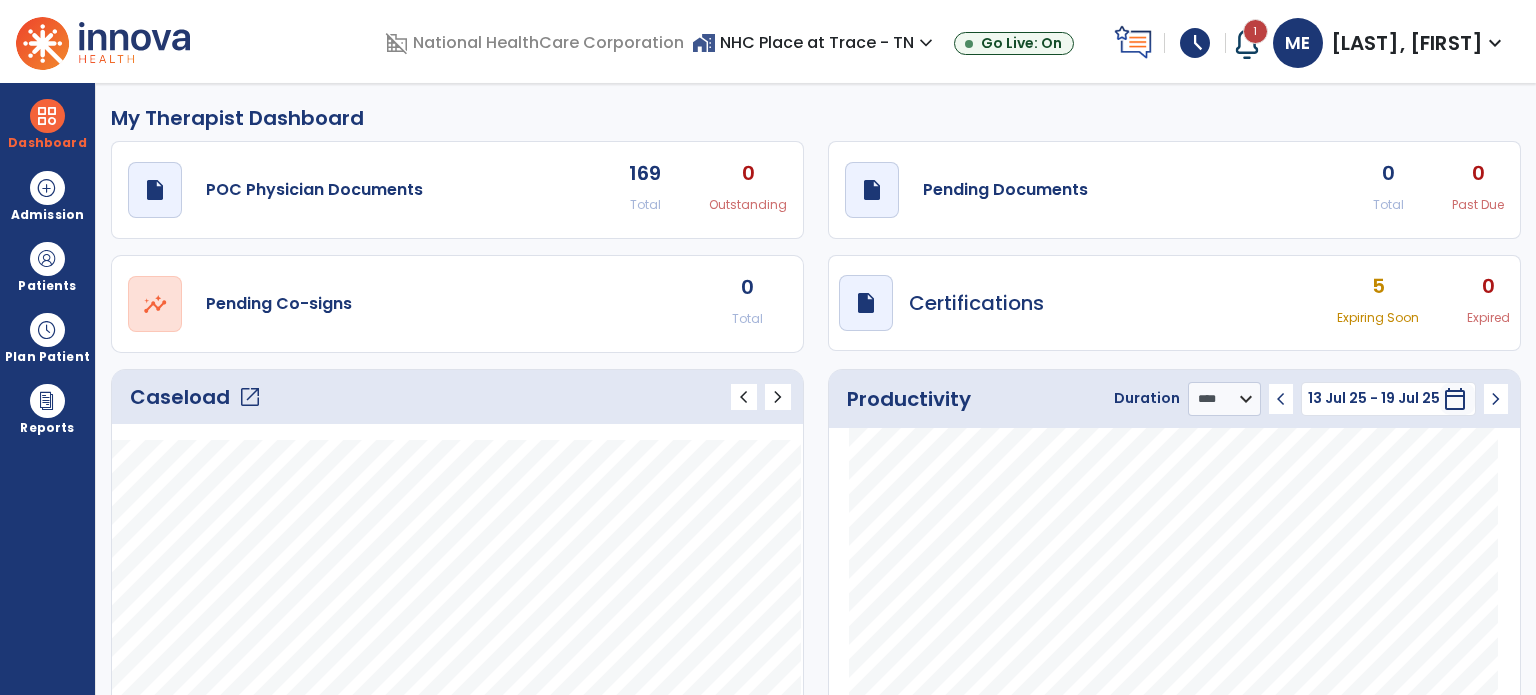 click on "open_in_new" 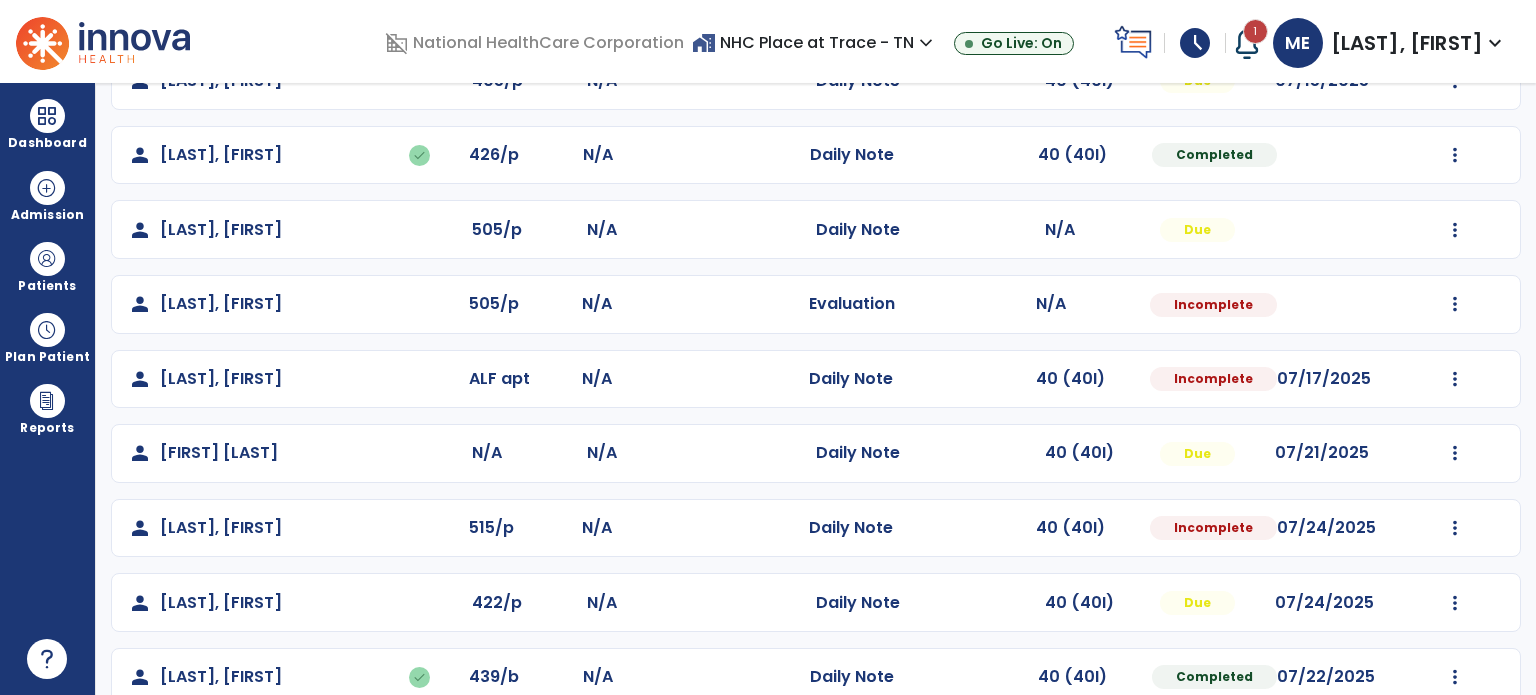 scroll, scrollTop: 392, scrollLeft: 0, axis: vertical 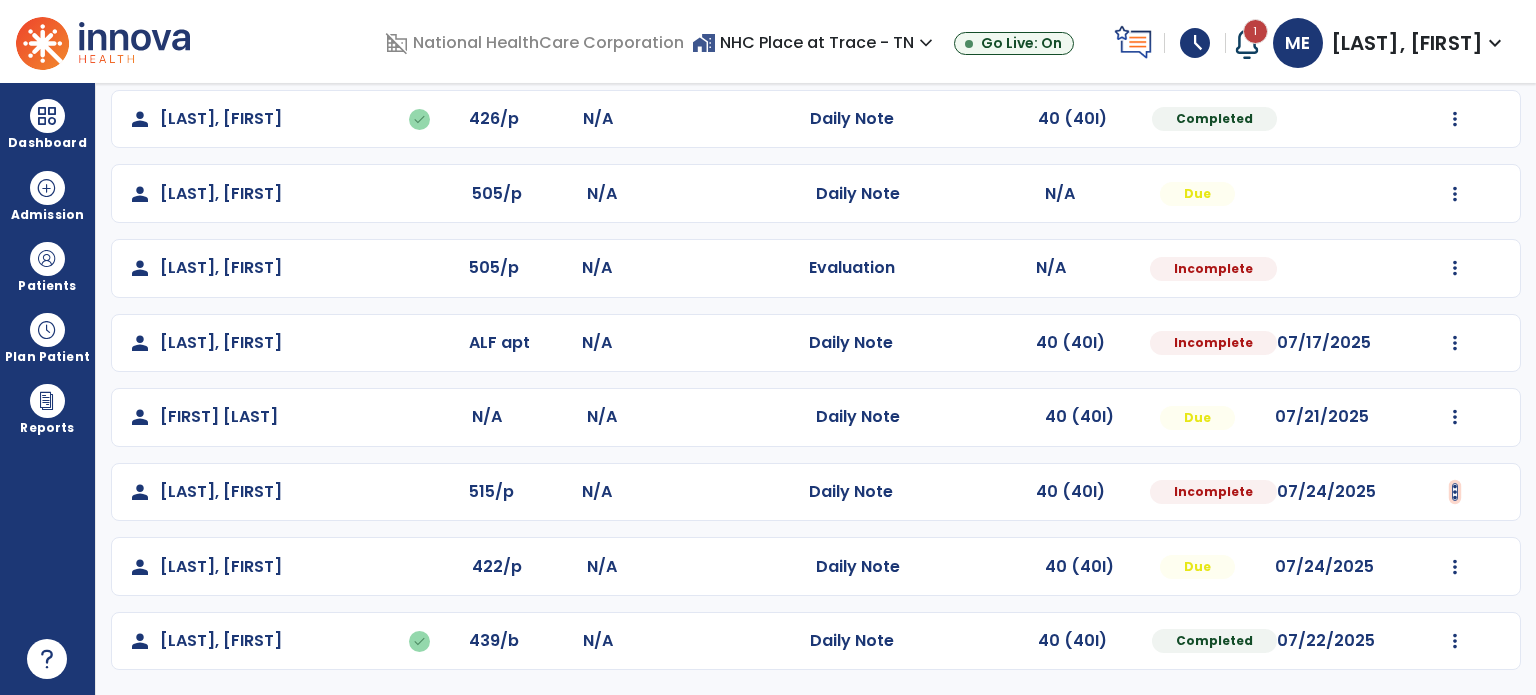 click at bounding box center (1455, -104) 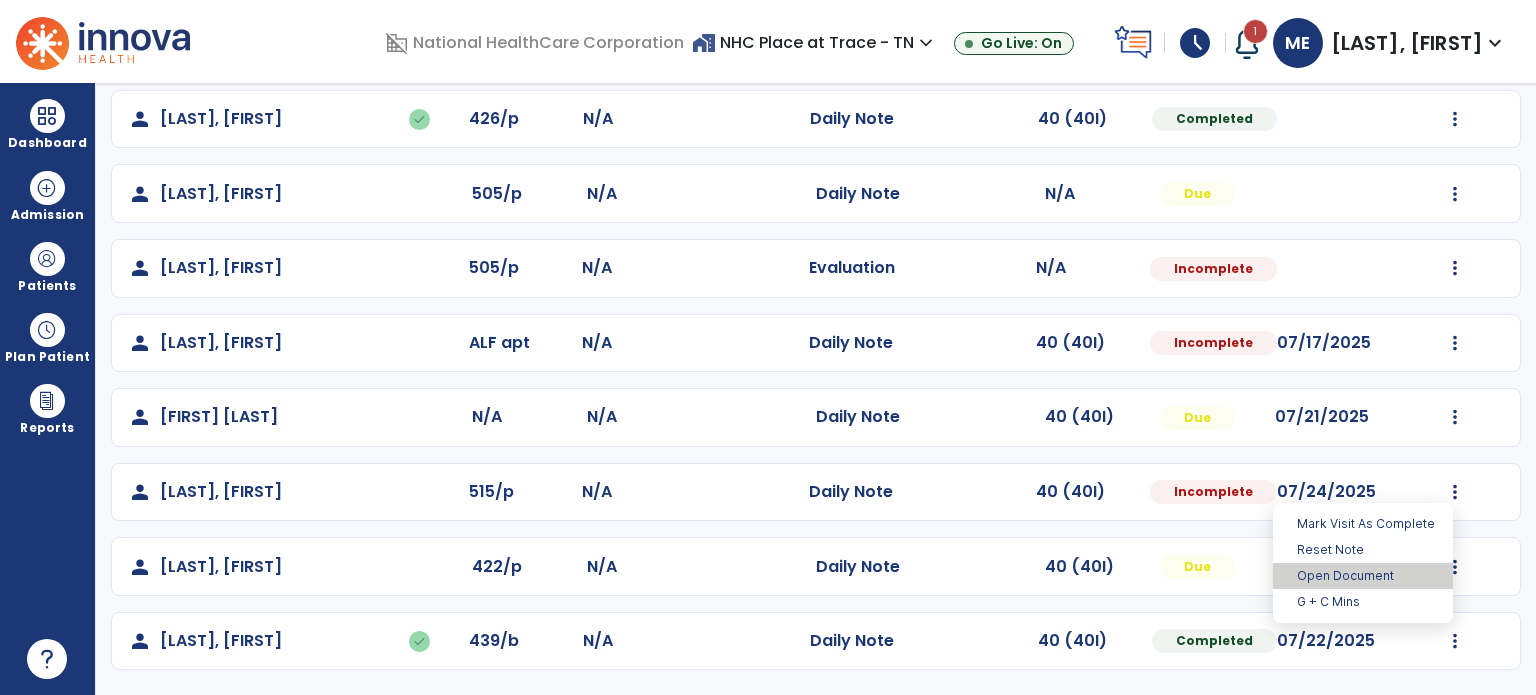 click on "Open Document" at bounding box center [1363, 576] 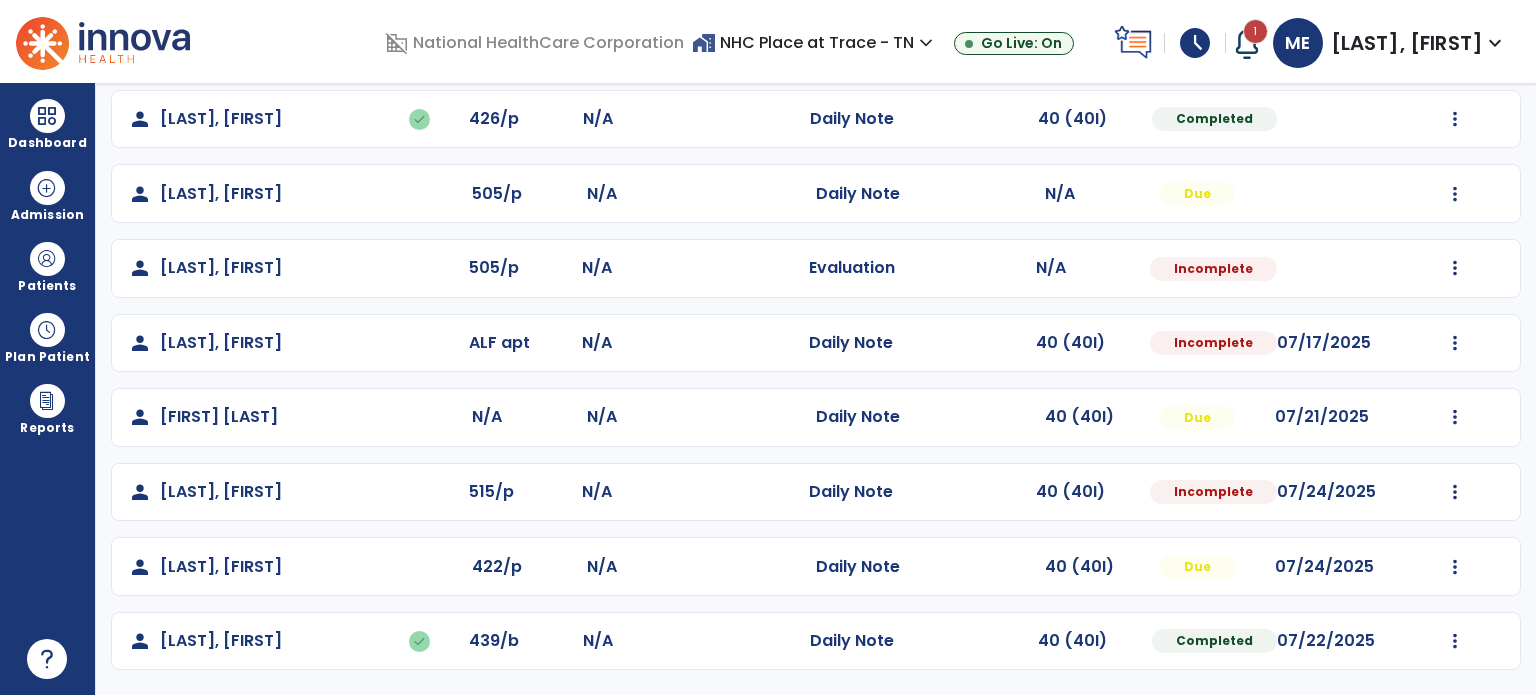 select on "*" 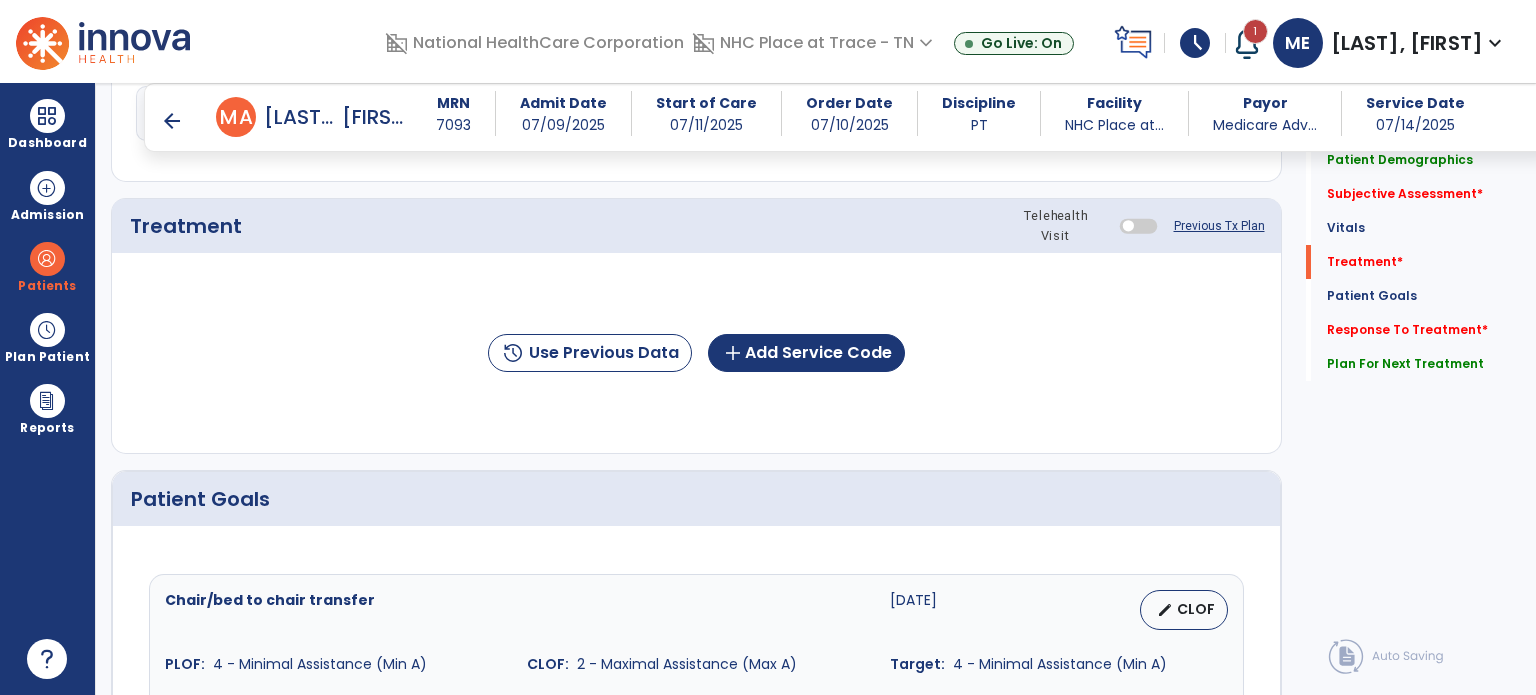 scroll, scrollTop: 1111, scrollLeft: 0, axis: vertical 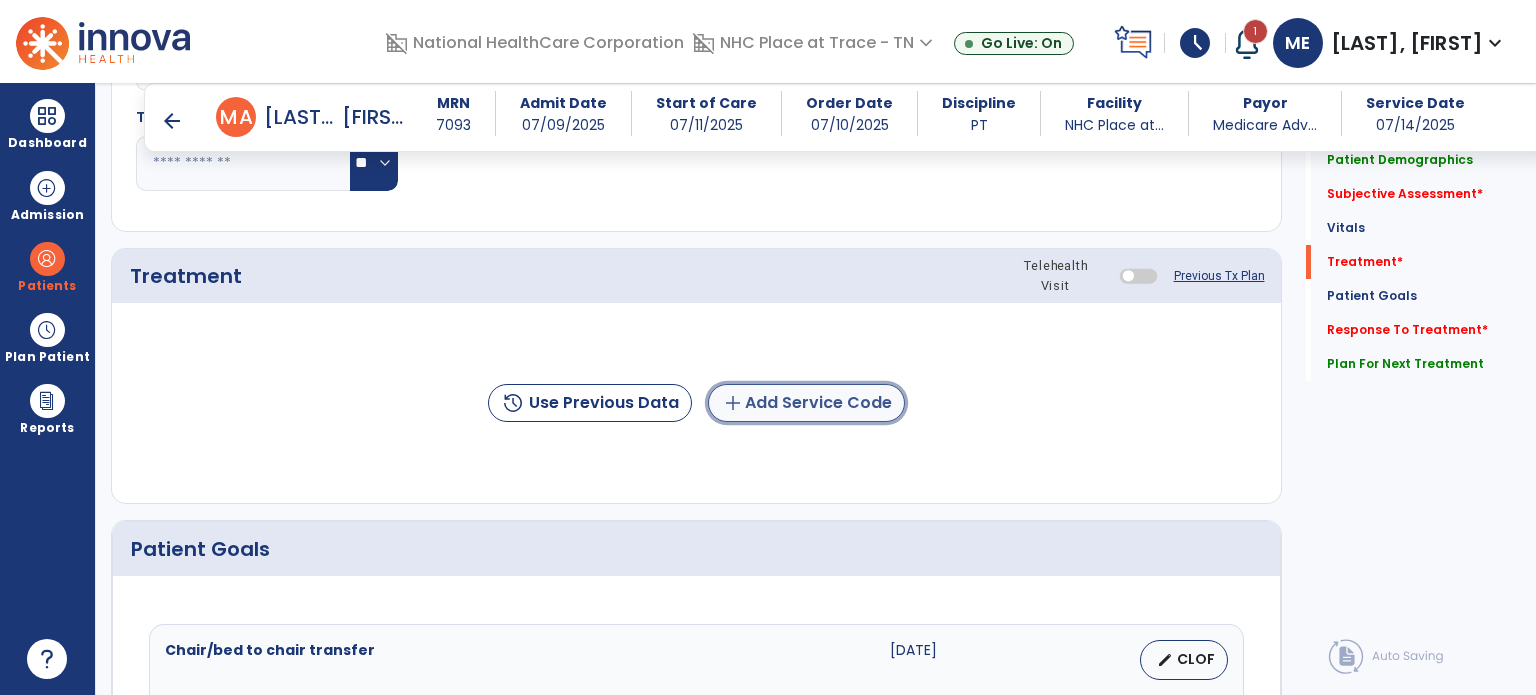 click on "add  Add Service Code" 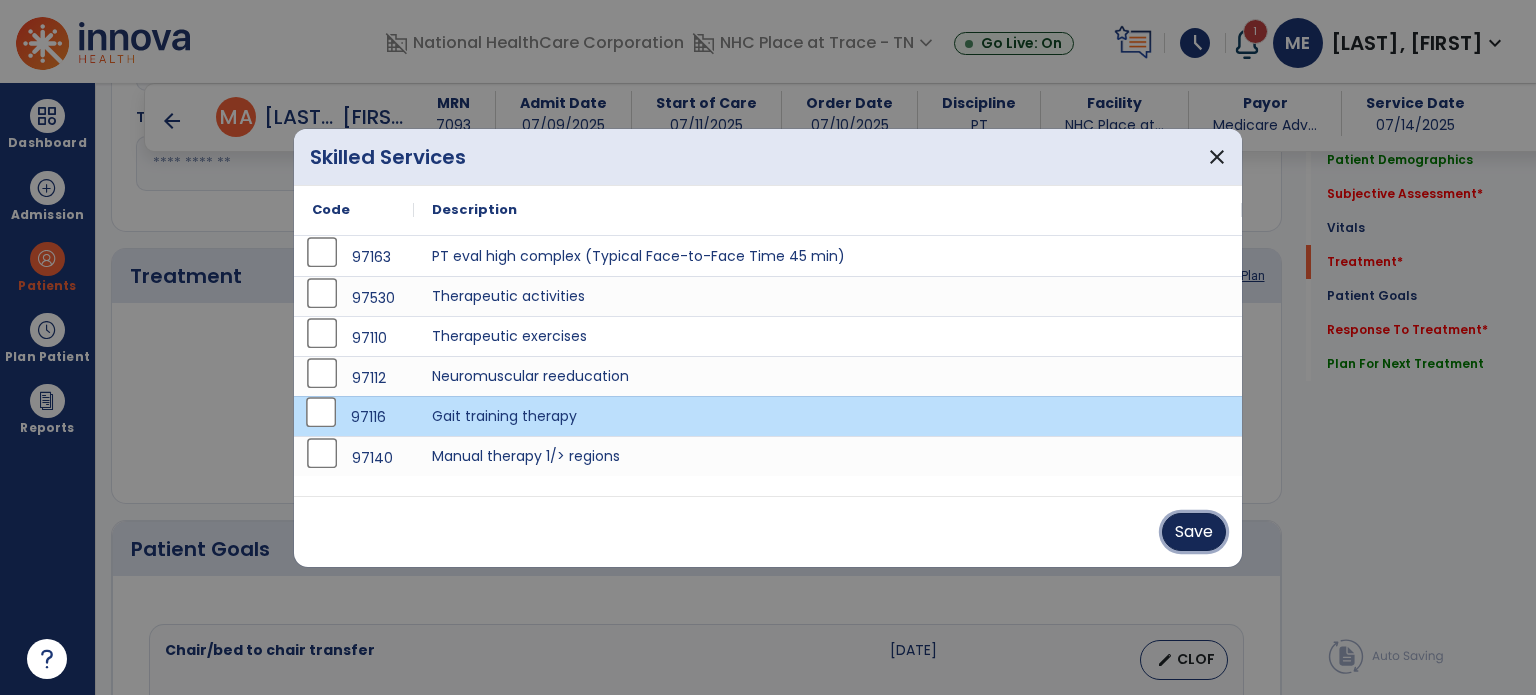 click on "Save" at bounding box center [1194, 532] 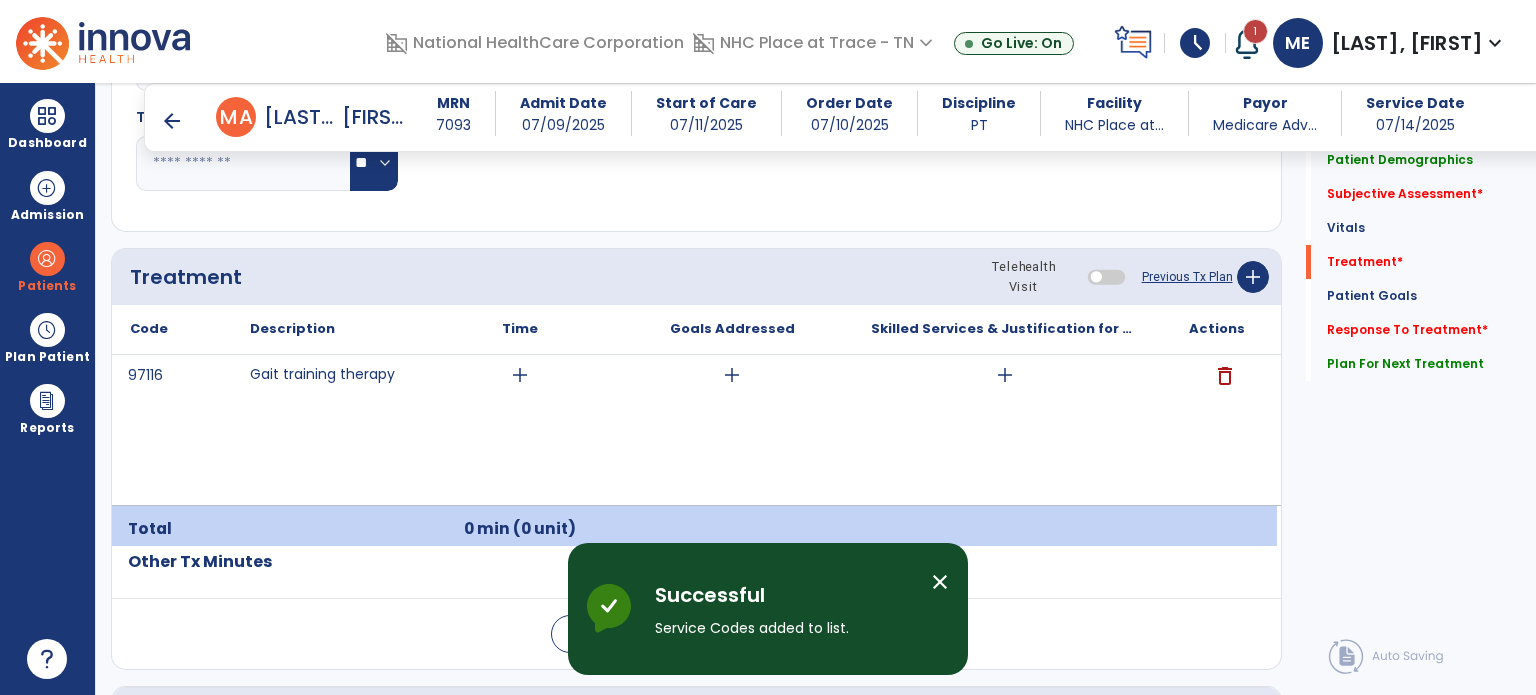 click on "add" at bounding box center [1005, 375] 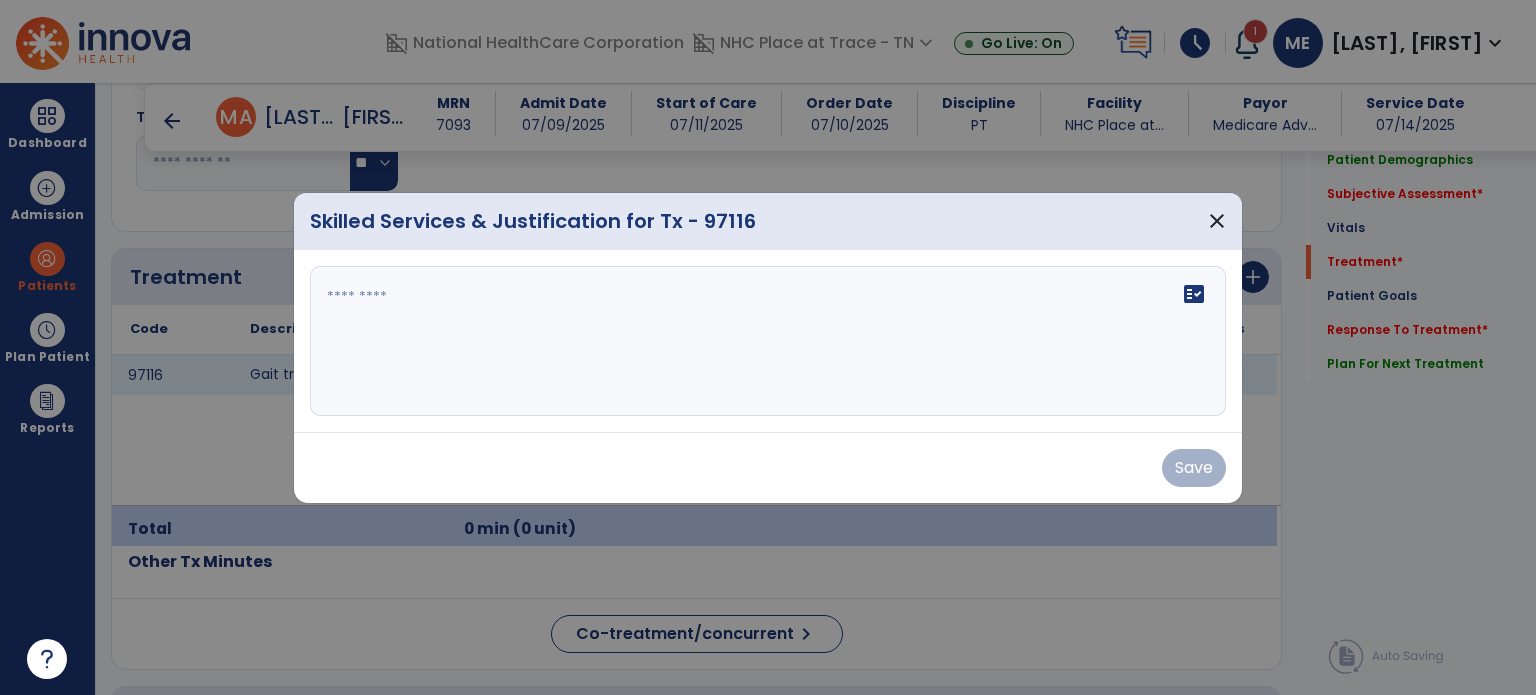 click at bounding box center (768, 341) 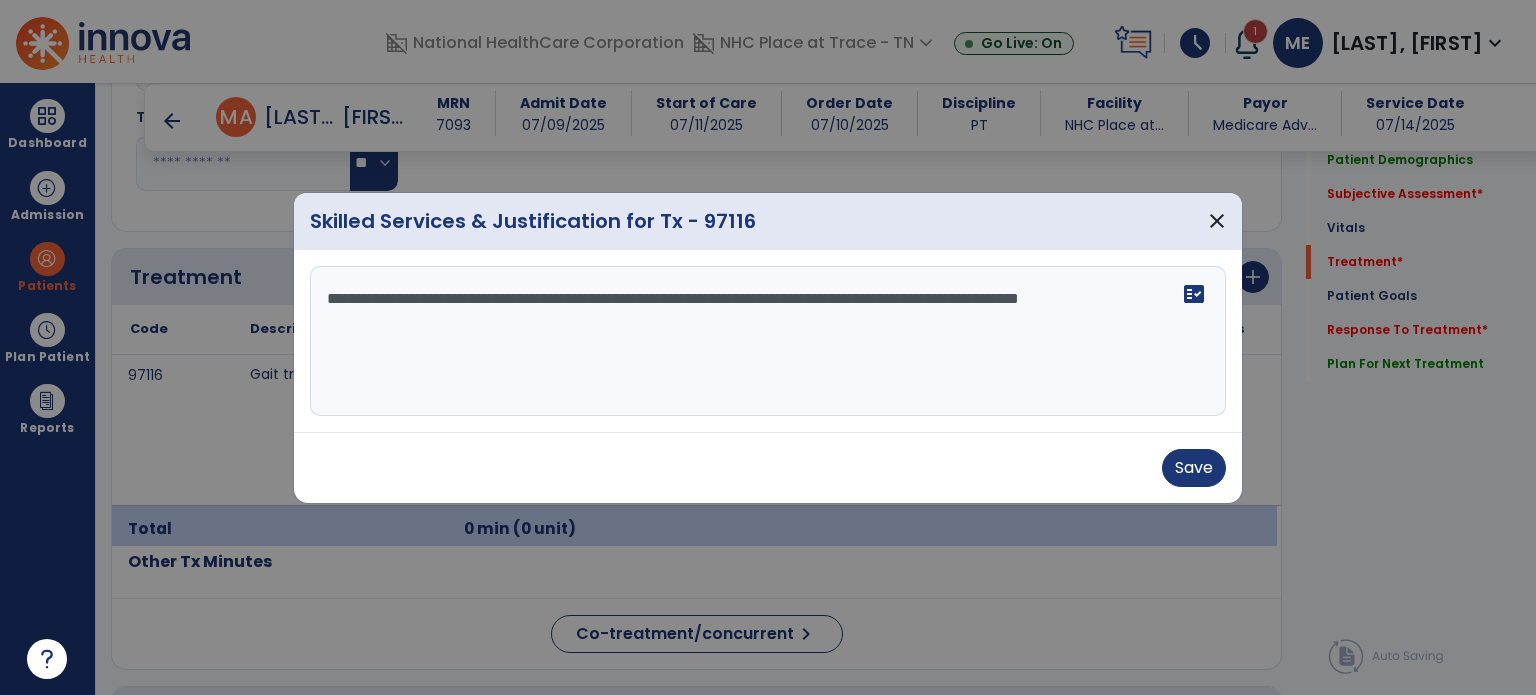 click on "**********" at bounding box center [768, 341] 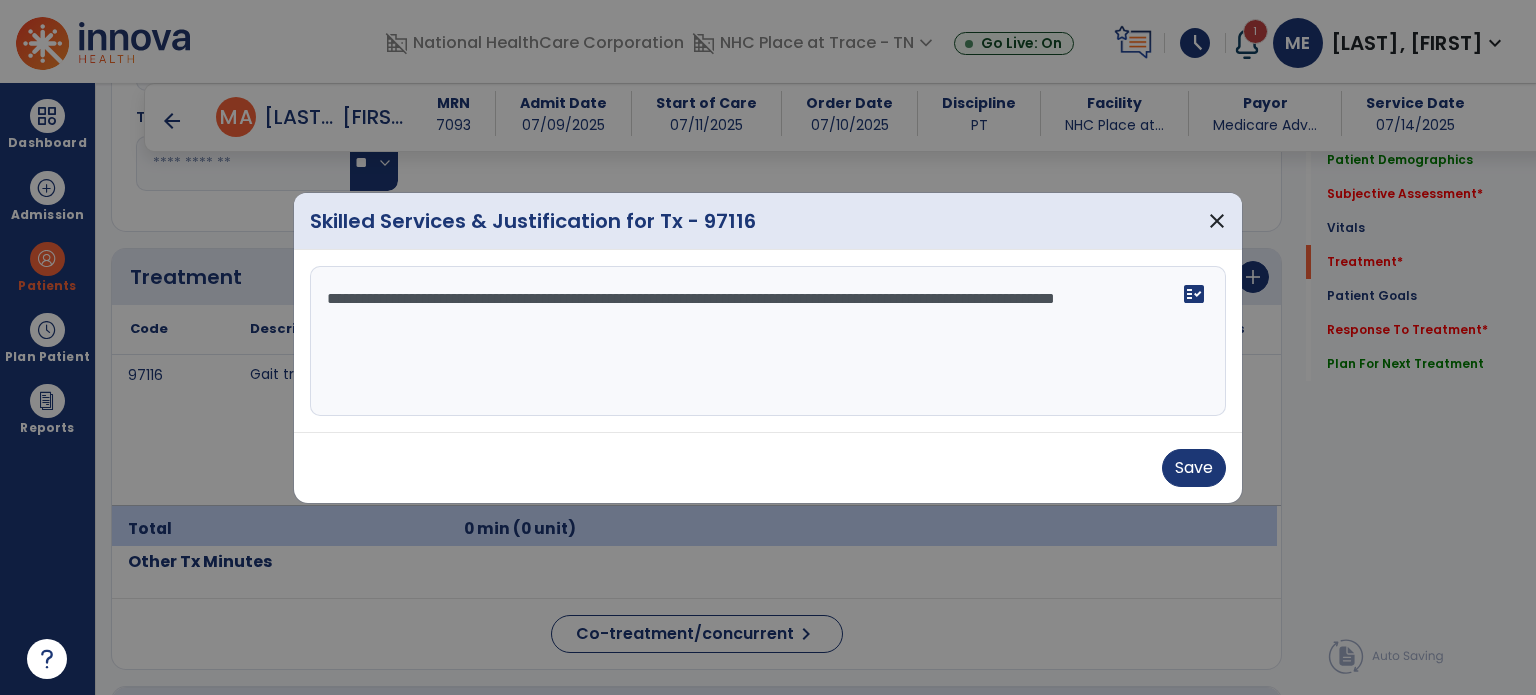 click on "**********" at bounding box center [768, 341] 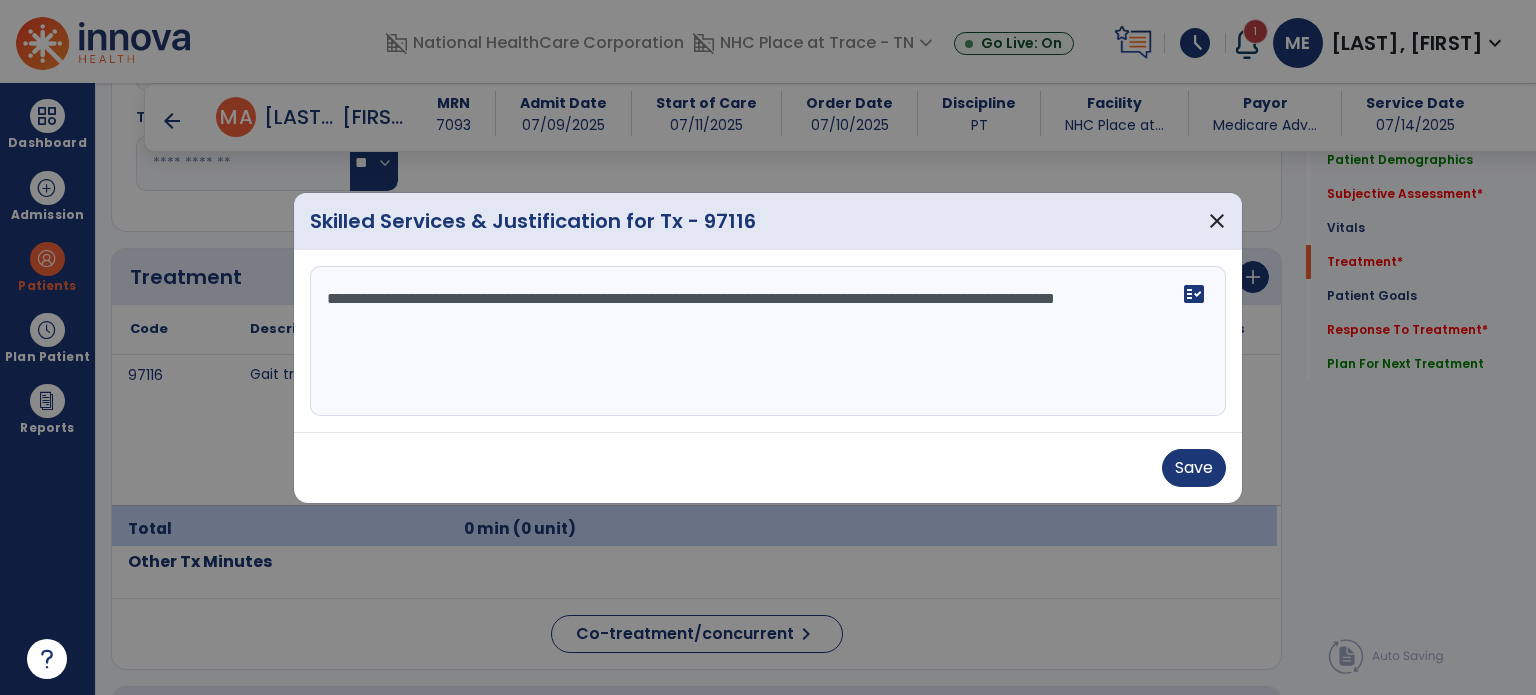 click on "**********" at bounding box center (768, 341) 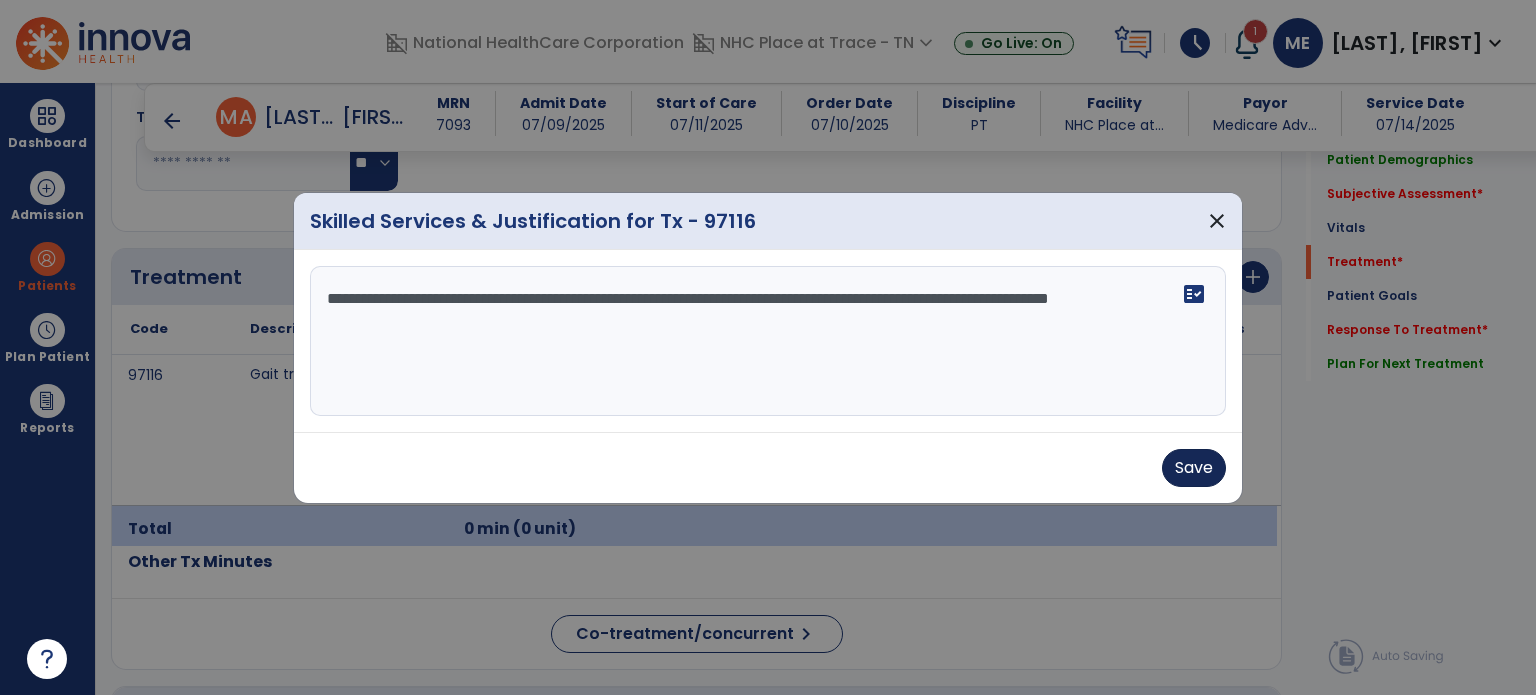 type on "**********" 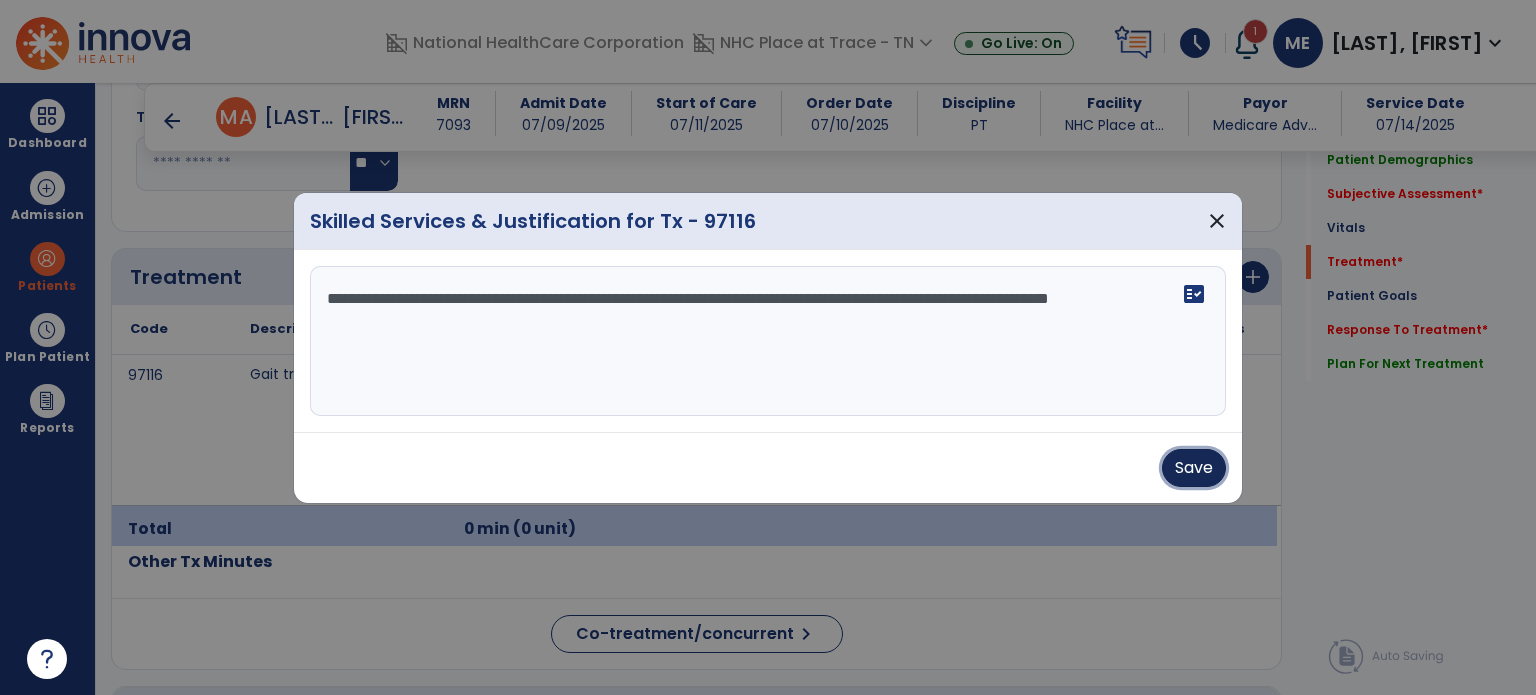 click on "Save" at bounding box center [1194, 468] 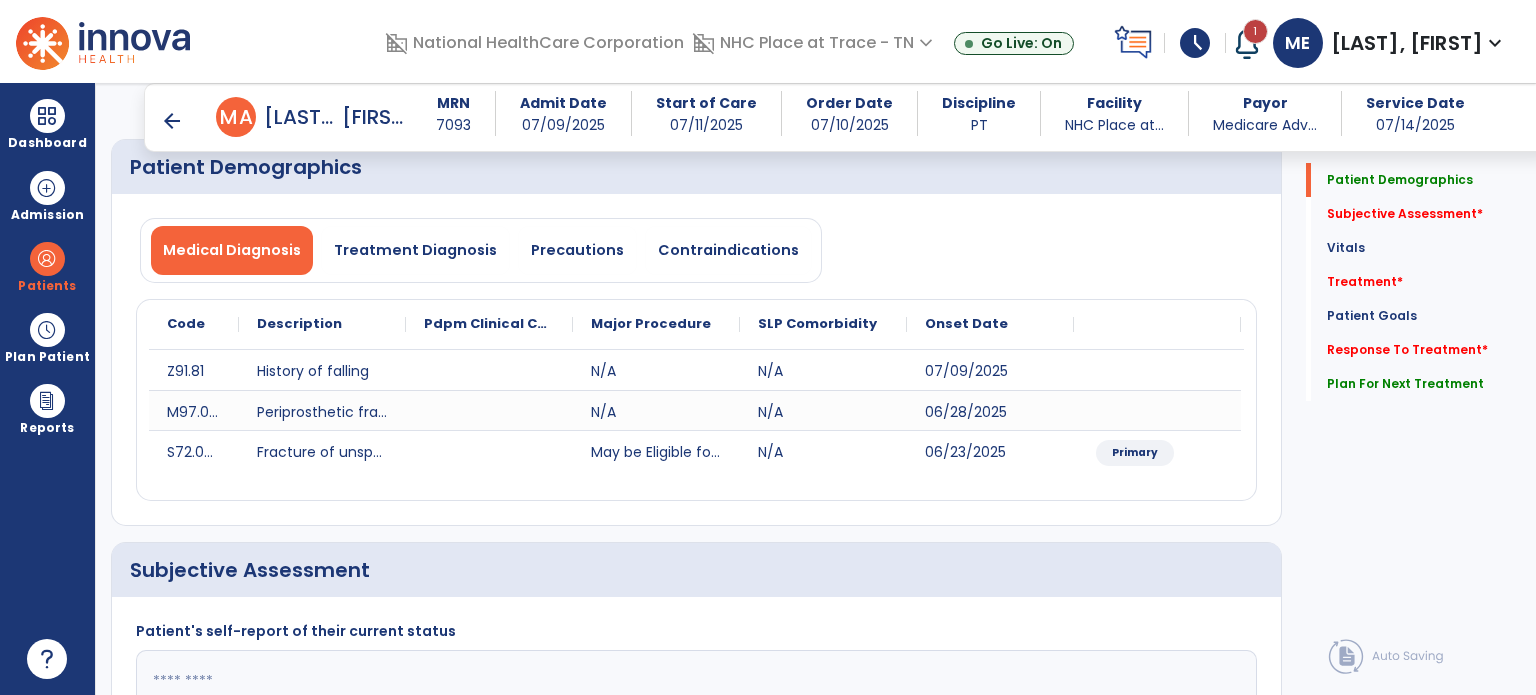 scroll, scrollTop: 0, scrollLeft: 0, axis: both 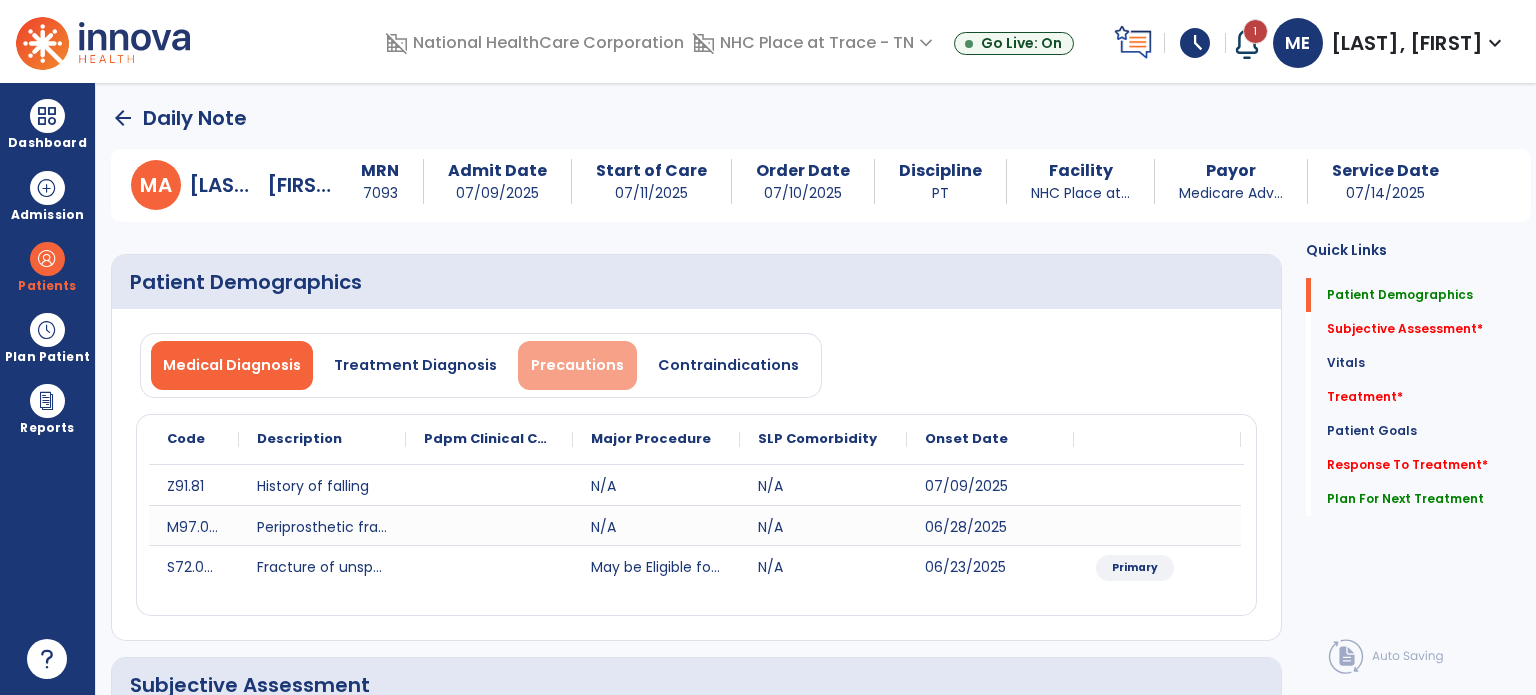 click on "Precautions" at bounding box center (577, 365) 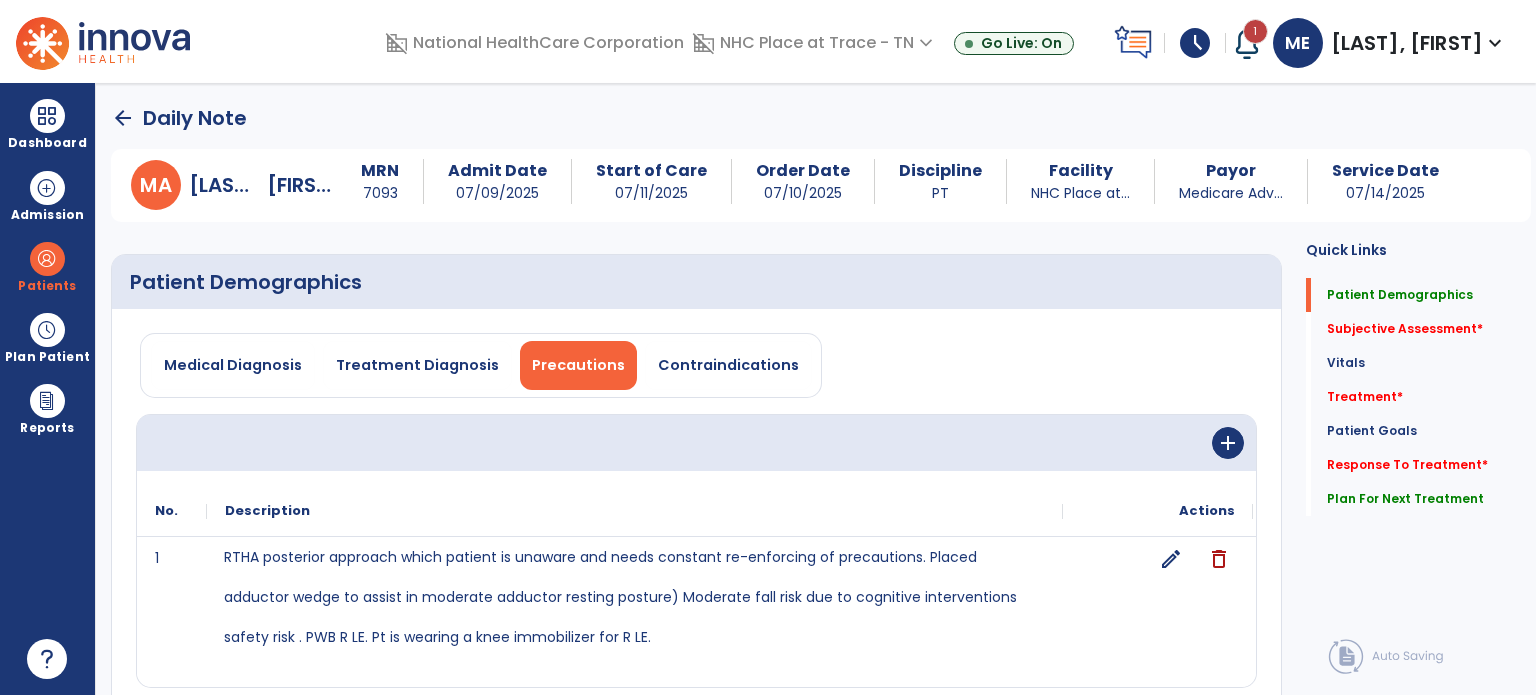 click on "RTHA posterior approach which patient is unaware and needs constant re-enforcing of precautions. Placed adductor wedge to assist in moderate adductor resting posture)   Moderate fall risk due to cognitive interventions   safety risk . PWB R LE. Pt is wearing a knee immobilizer for R LE." 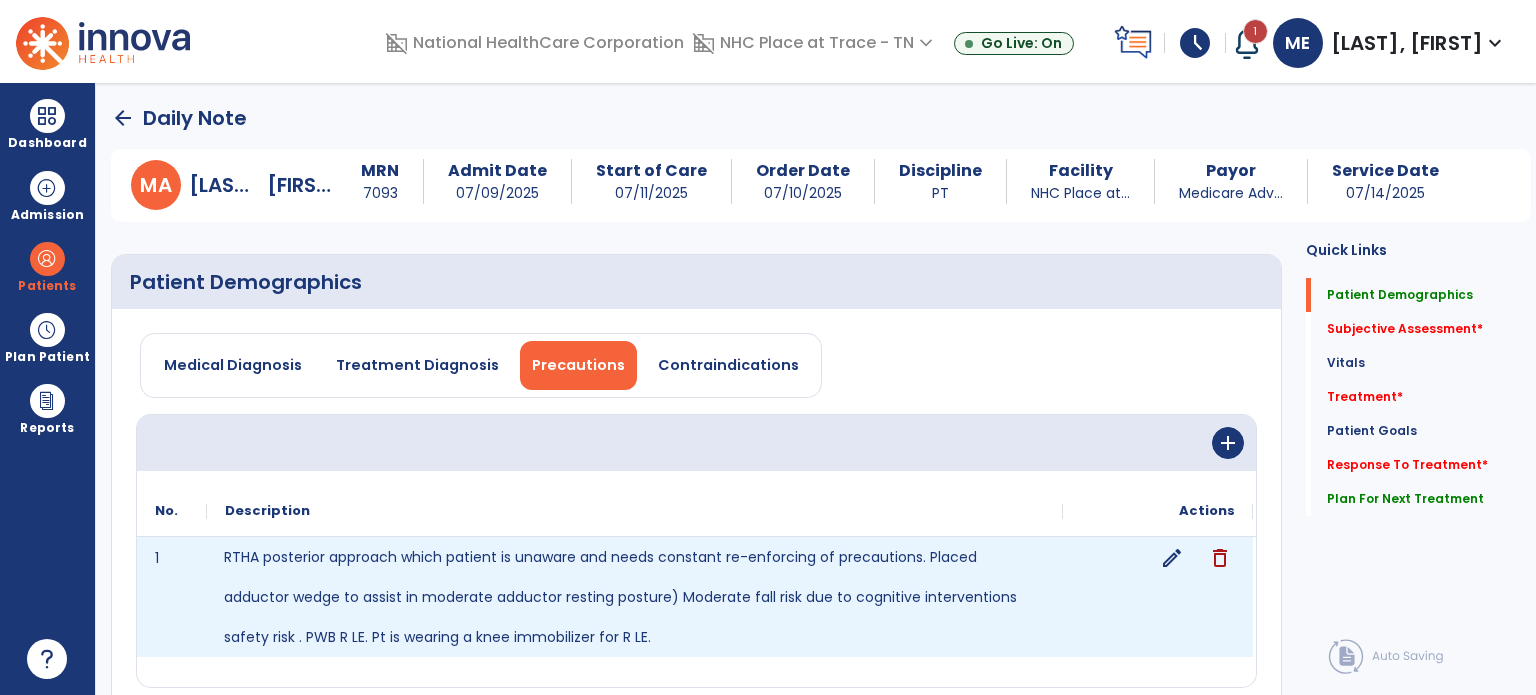 click on "edit" 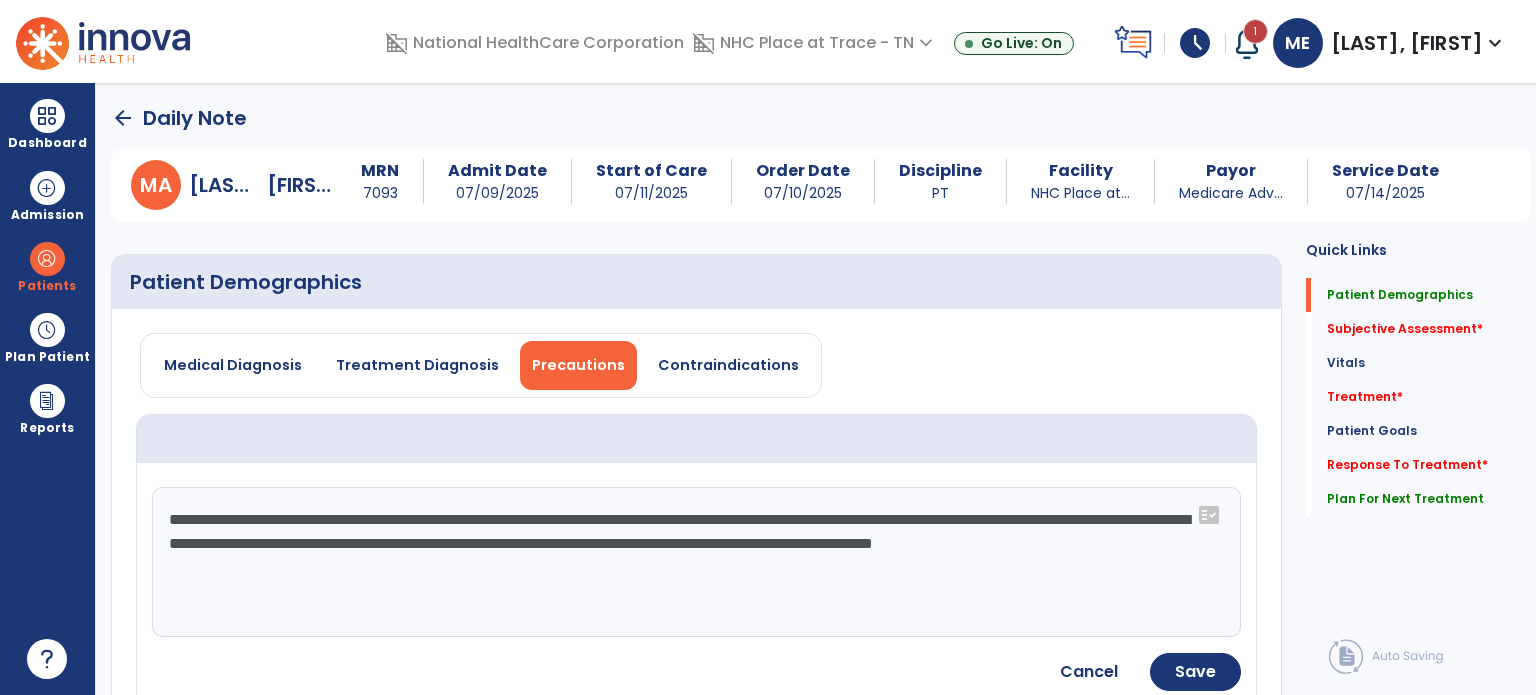 click on "**********" 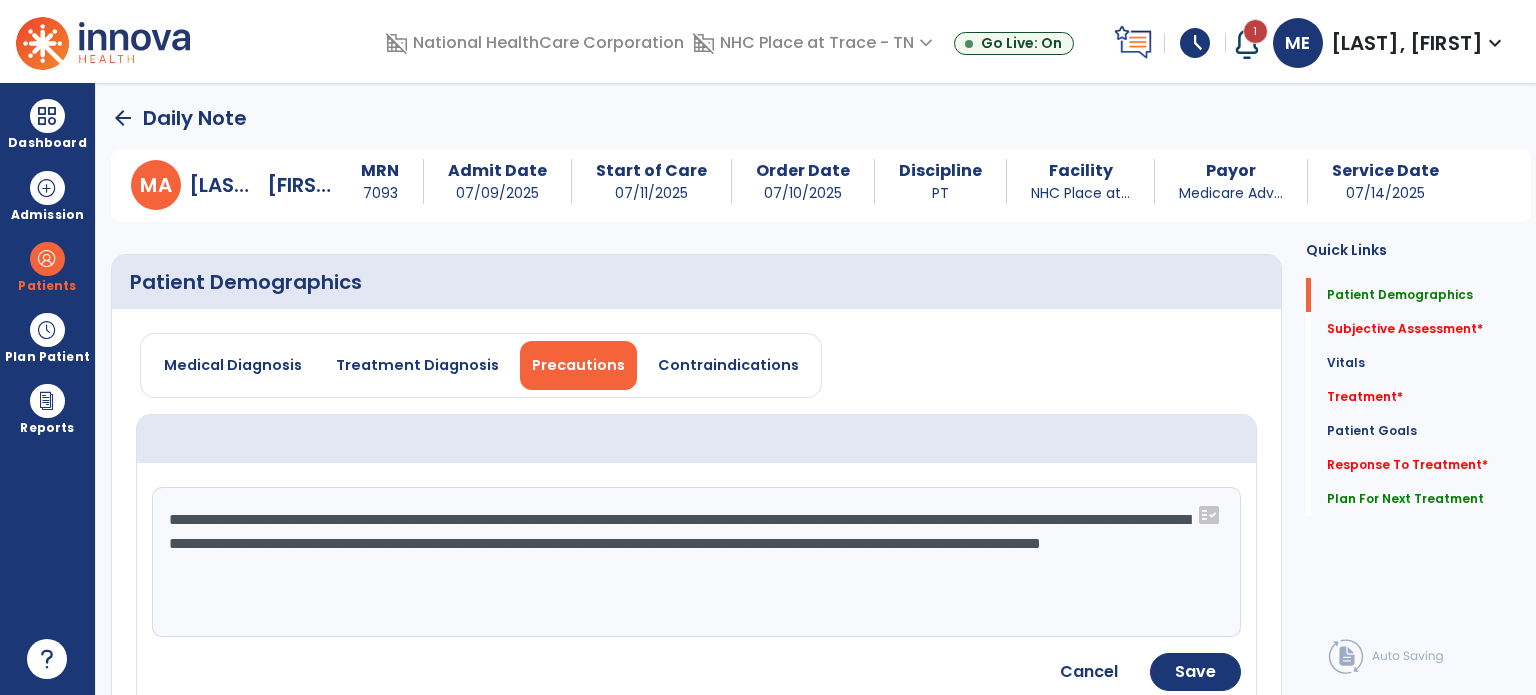 type on "**********" 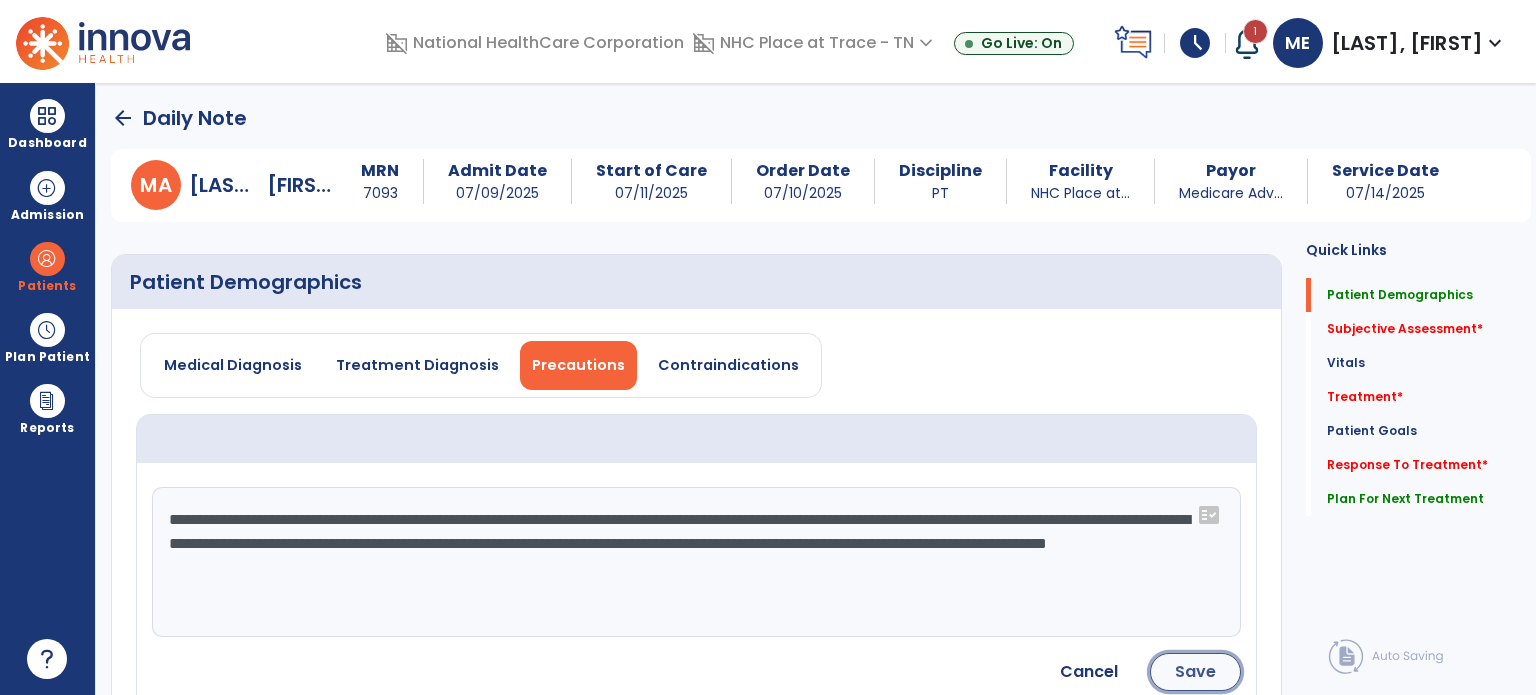 click on "Save" 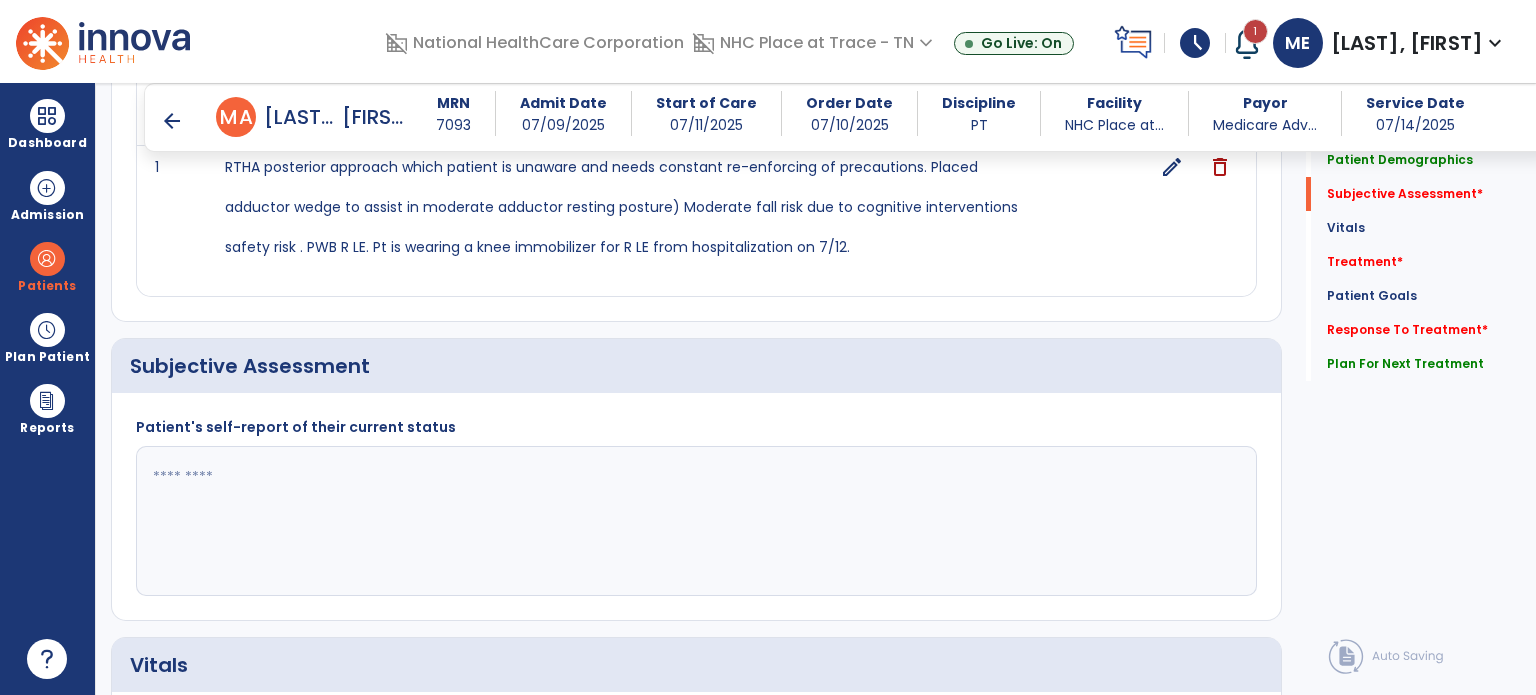 scroll, scrollTop: 375, scrollLeft: 0, axis: vertical 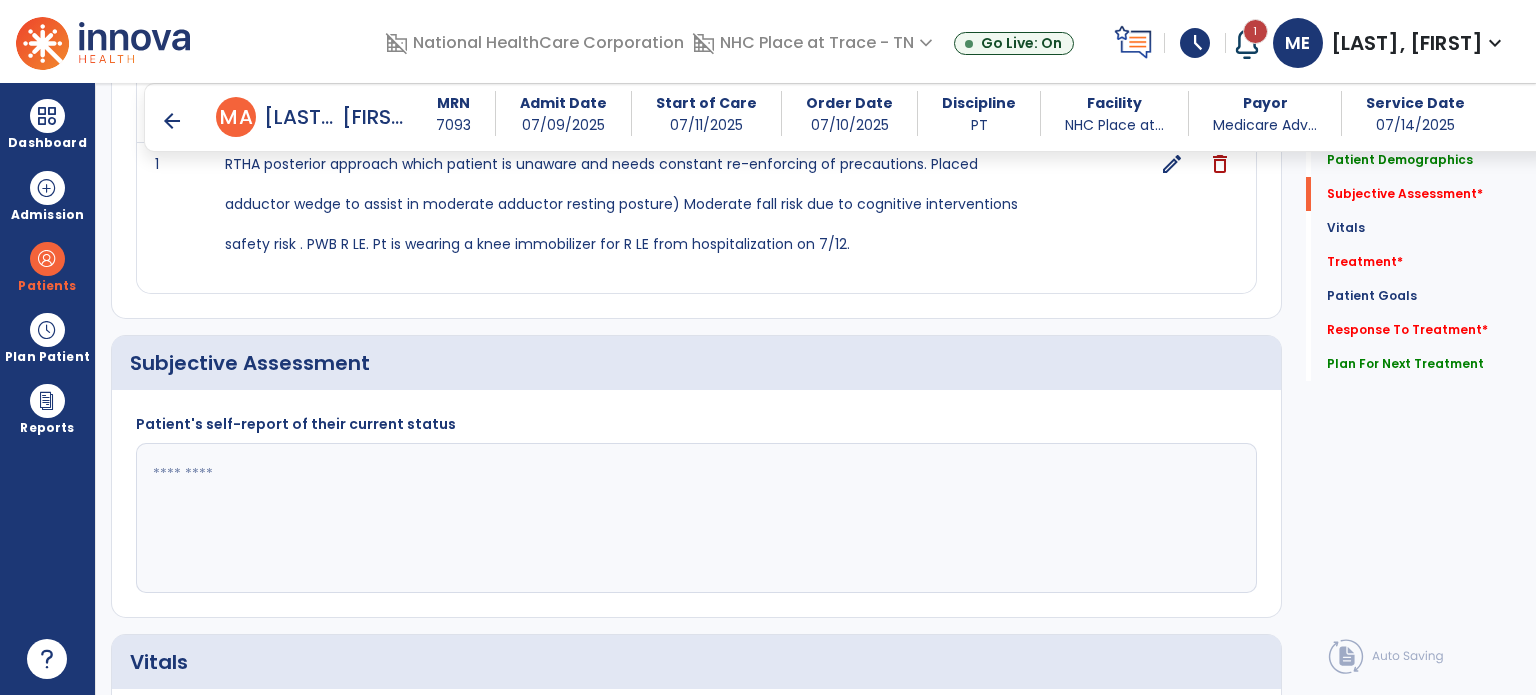 click 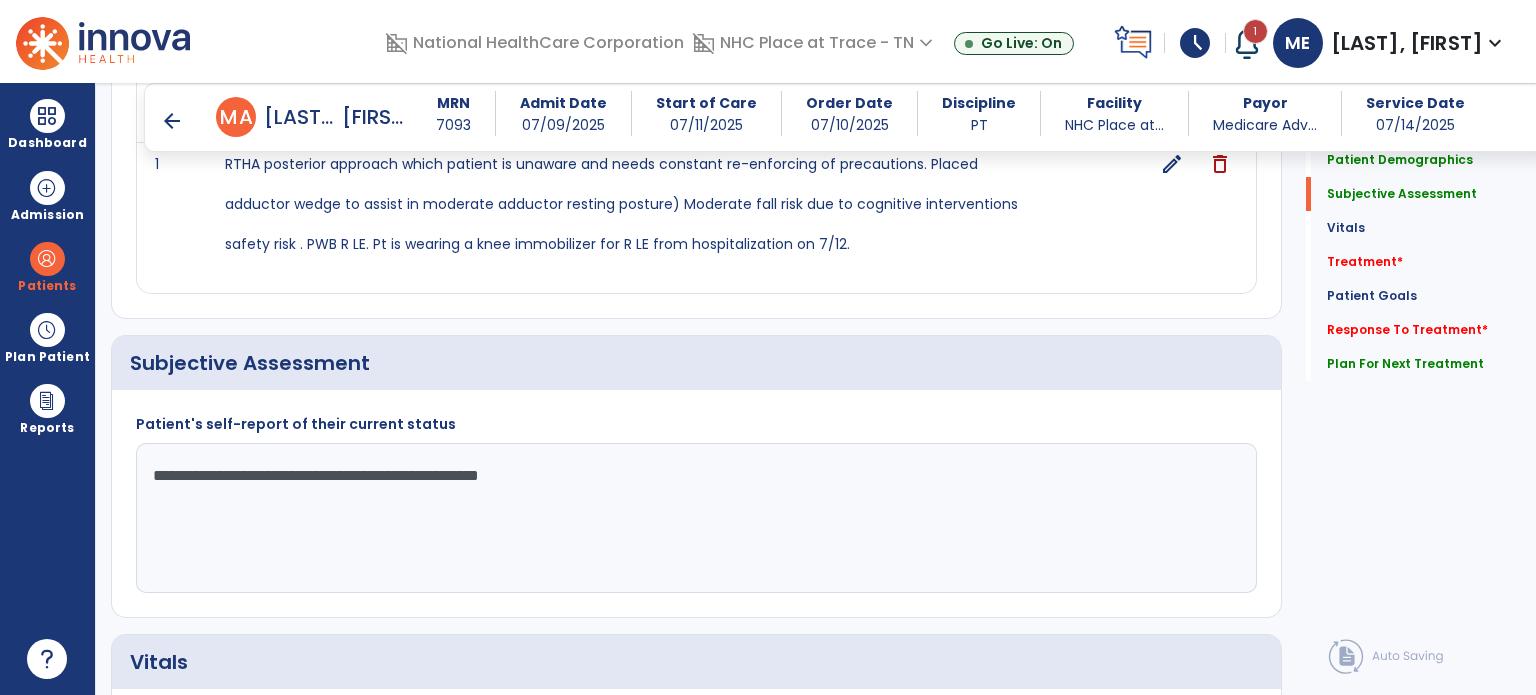 click on "**********" 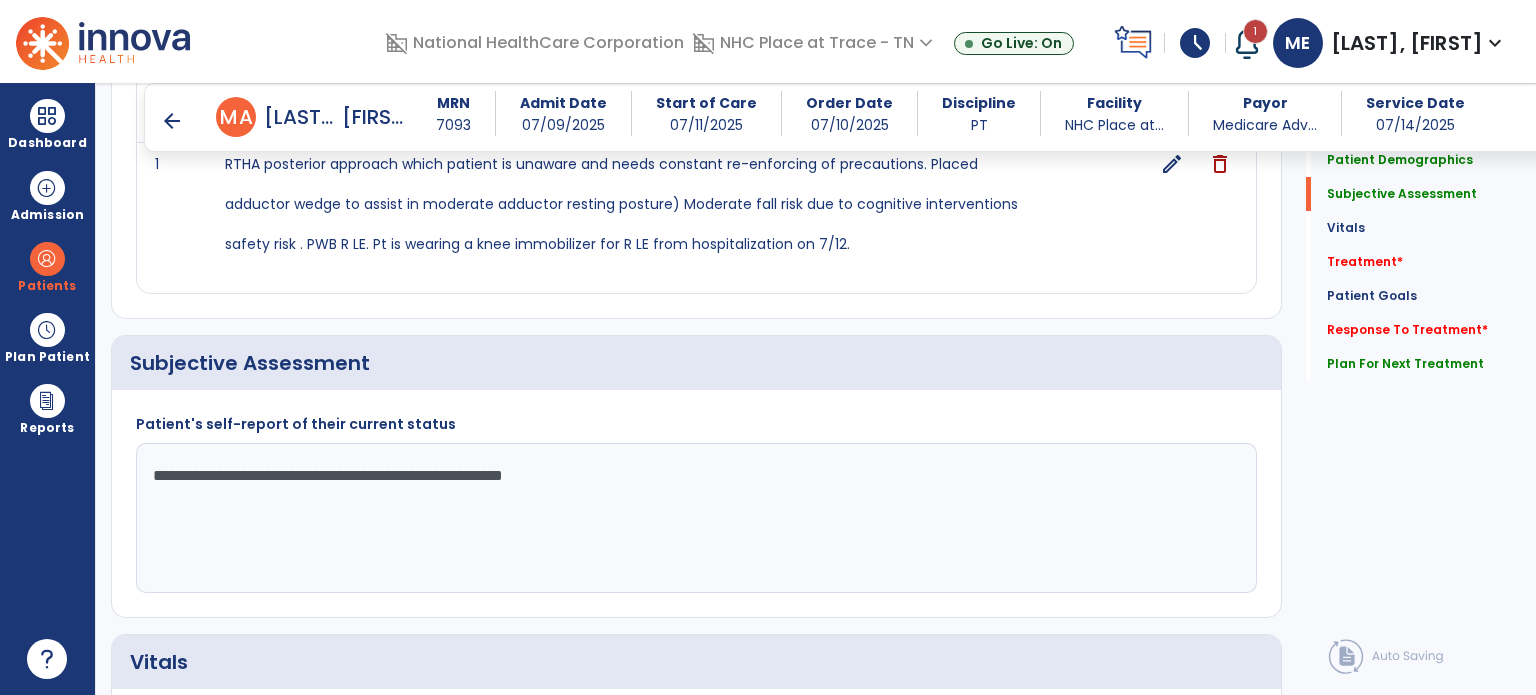 click on "**********" 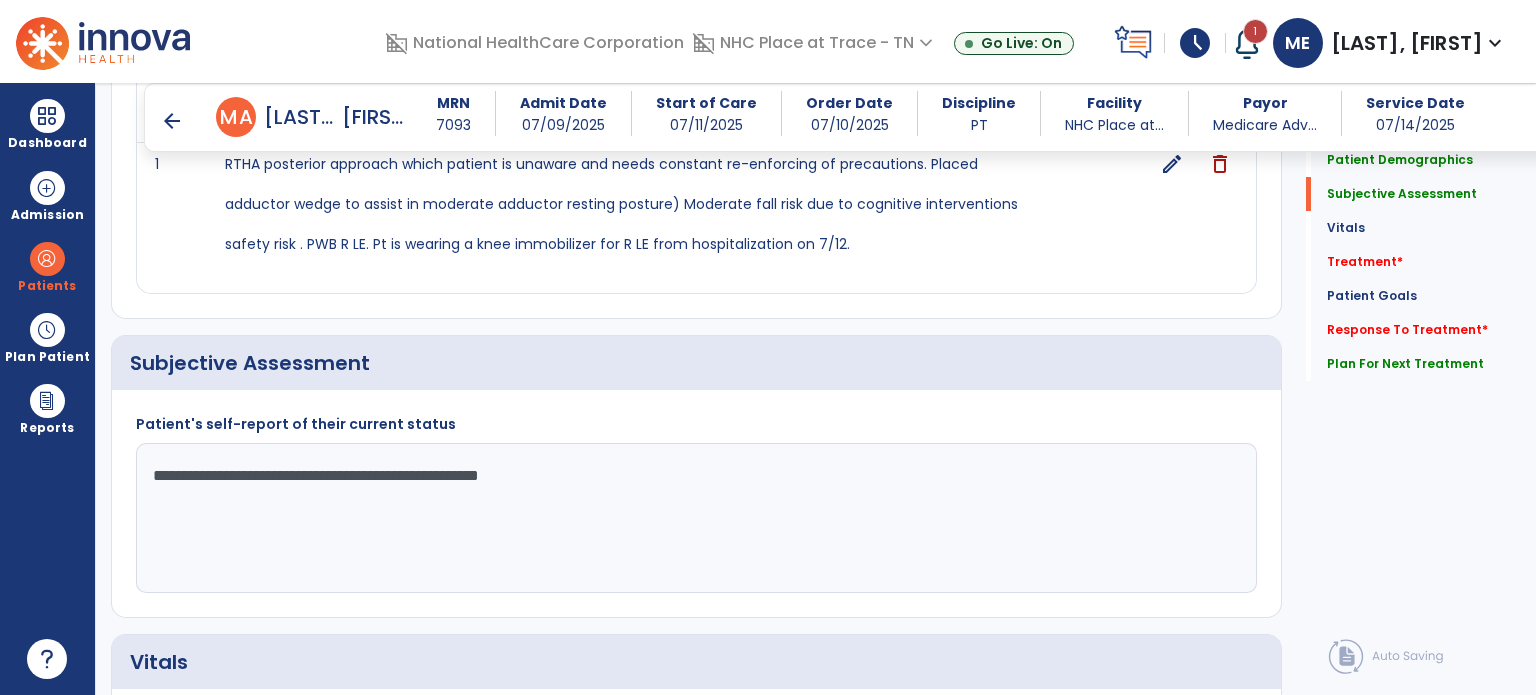click on "**********" 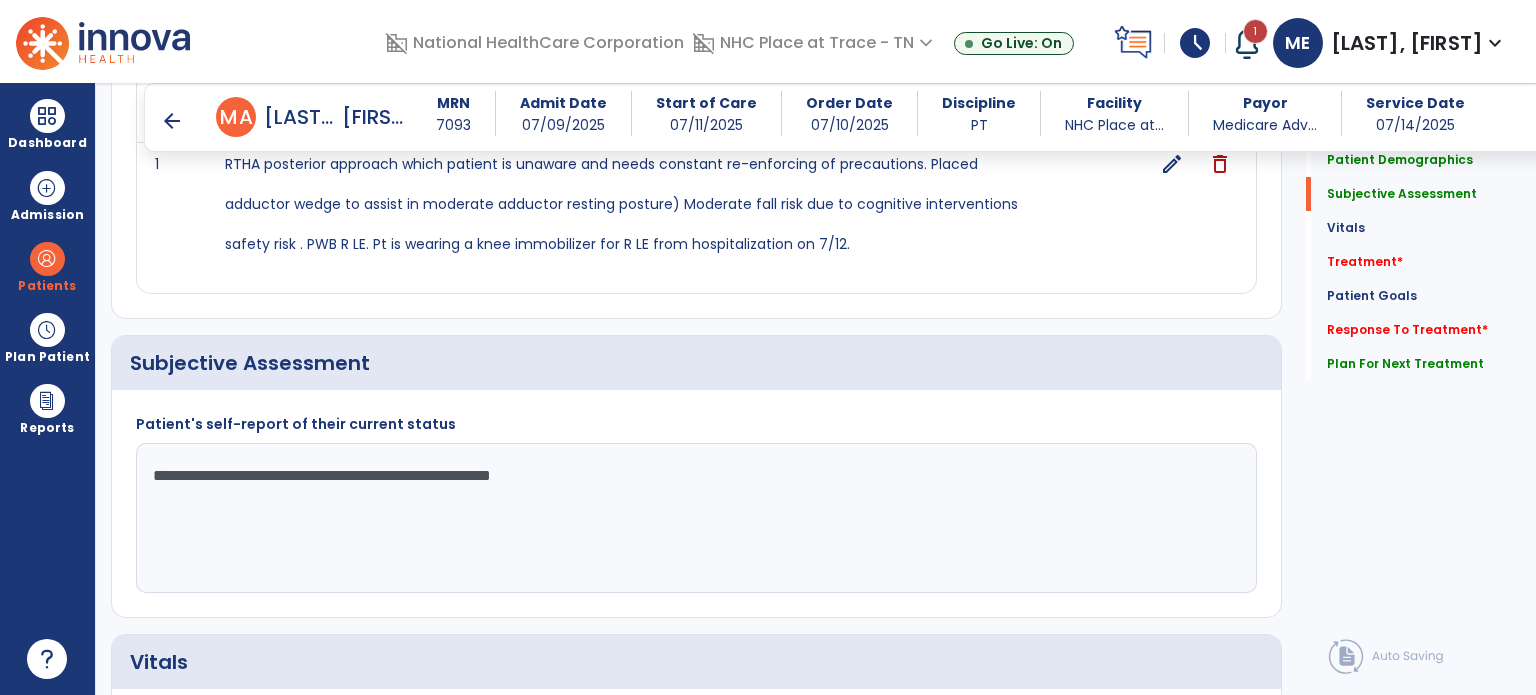 click on "**********" 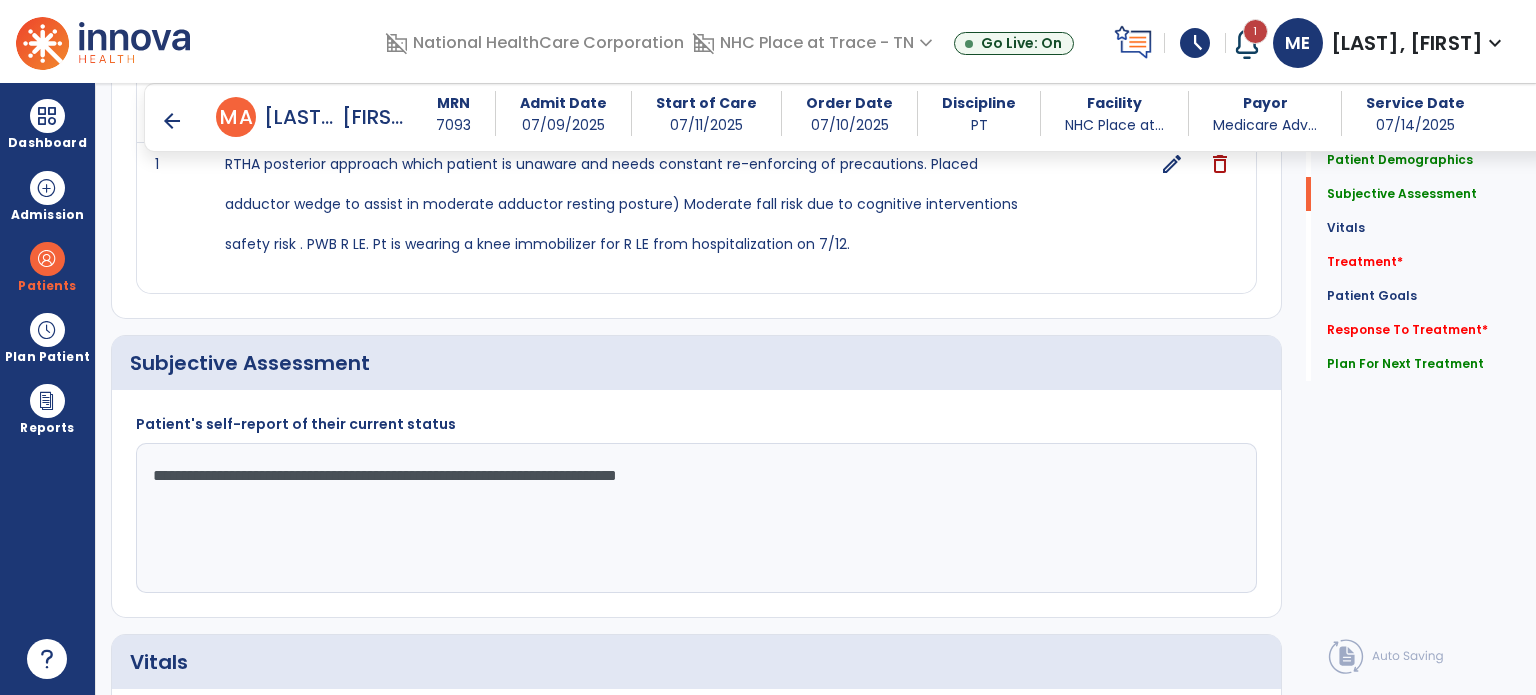 type on "**********" 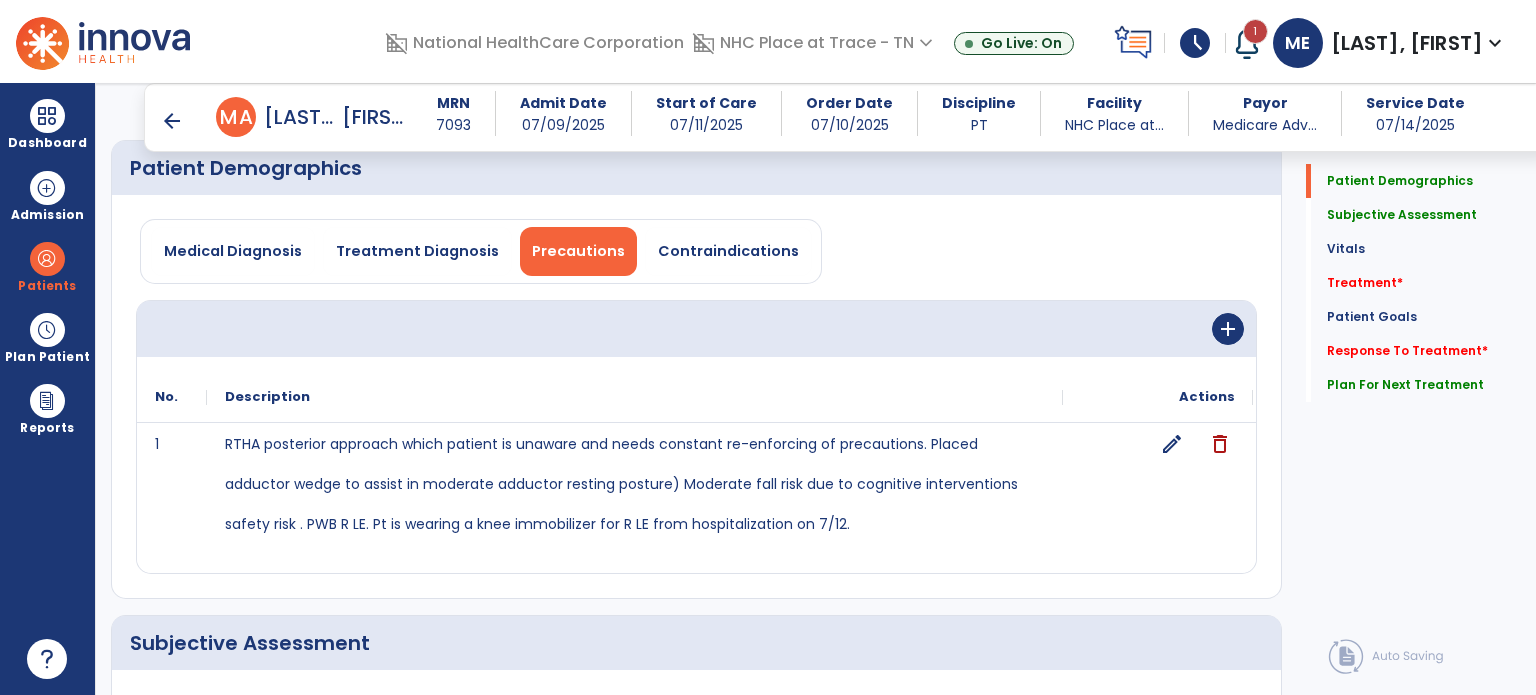 scroll, scrollTop: 97, scrollLeft: 0, axis: vertical 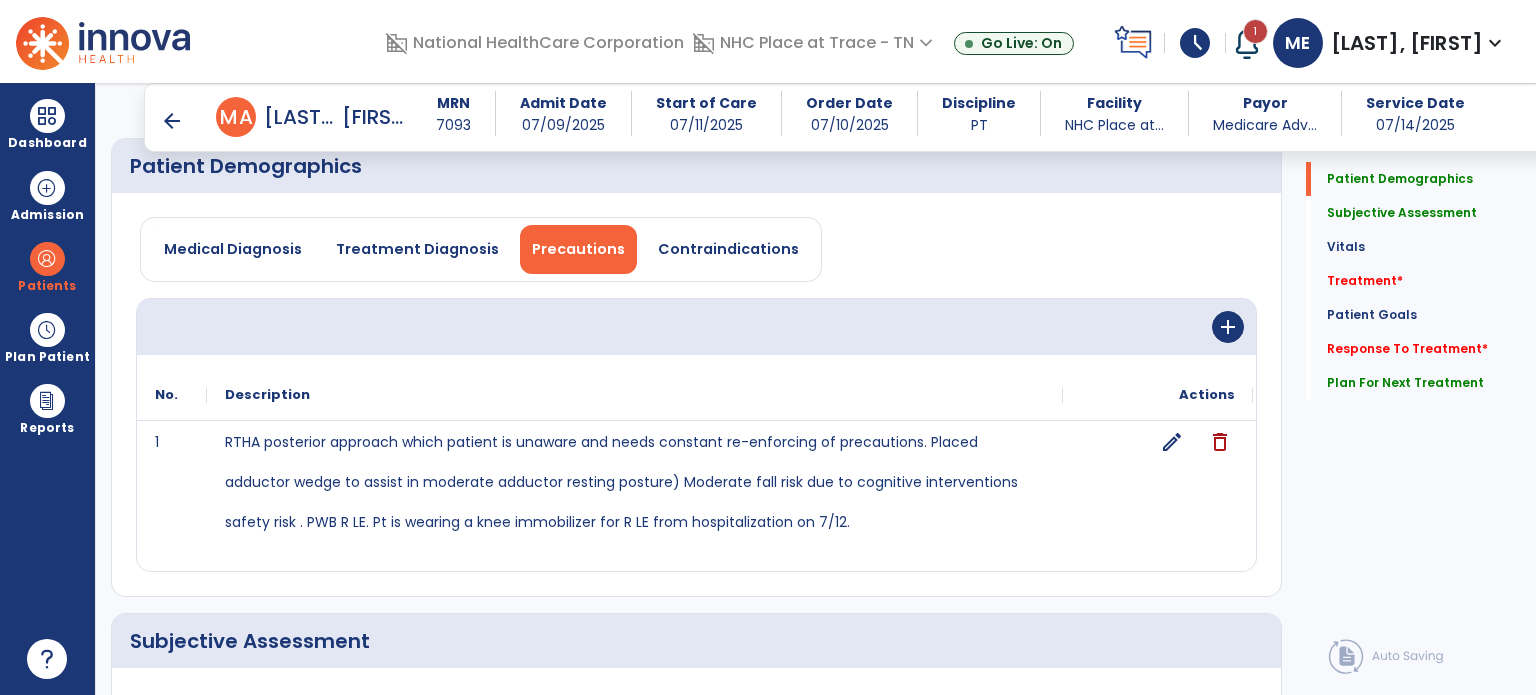 click on "edit" 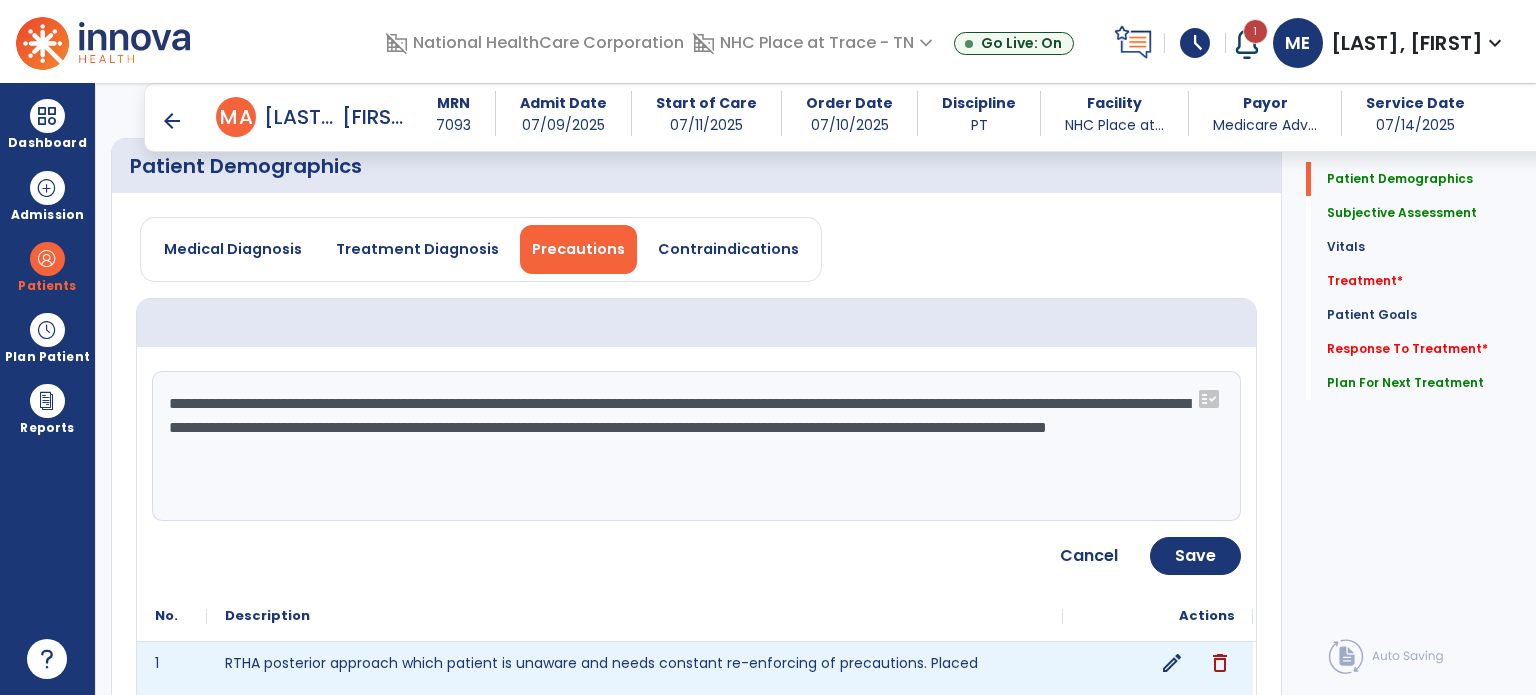 click on "**********" 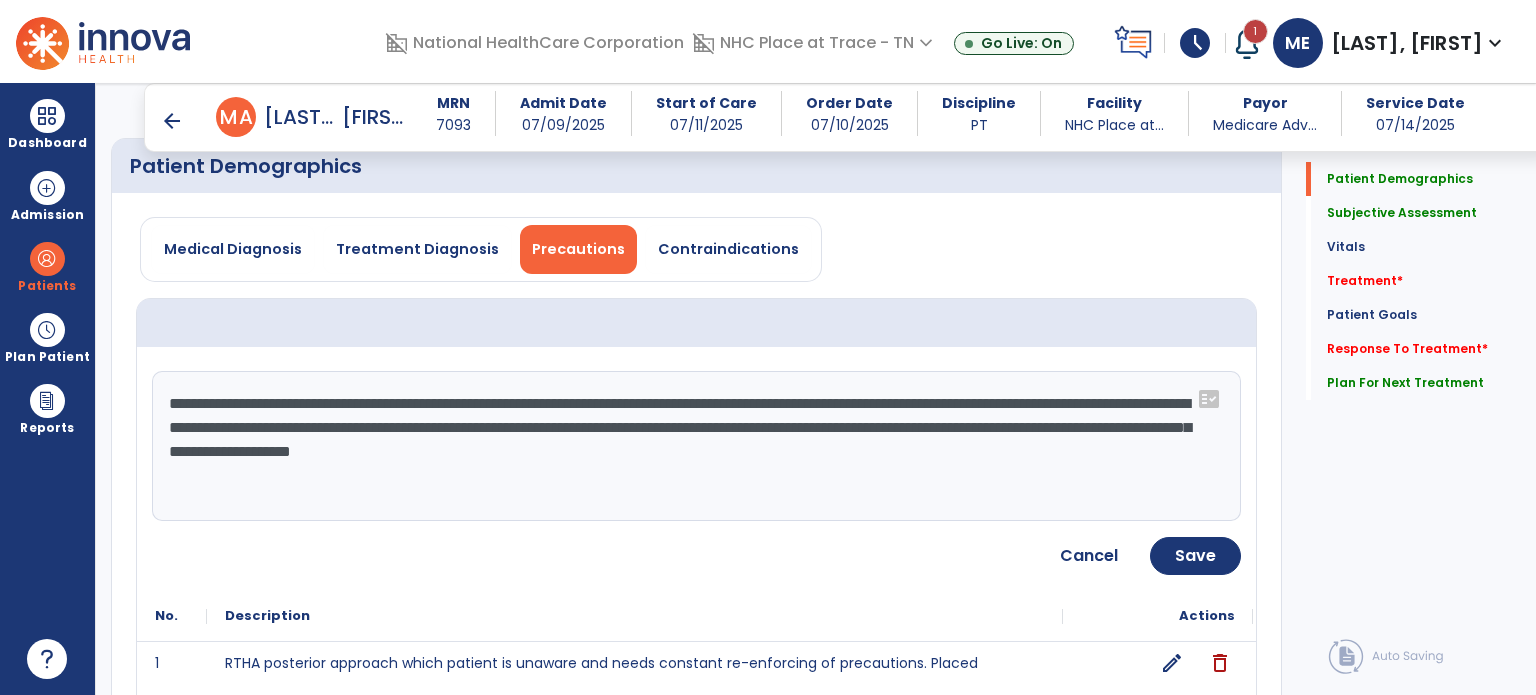 type on "**********" 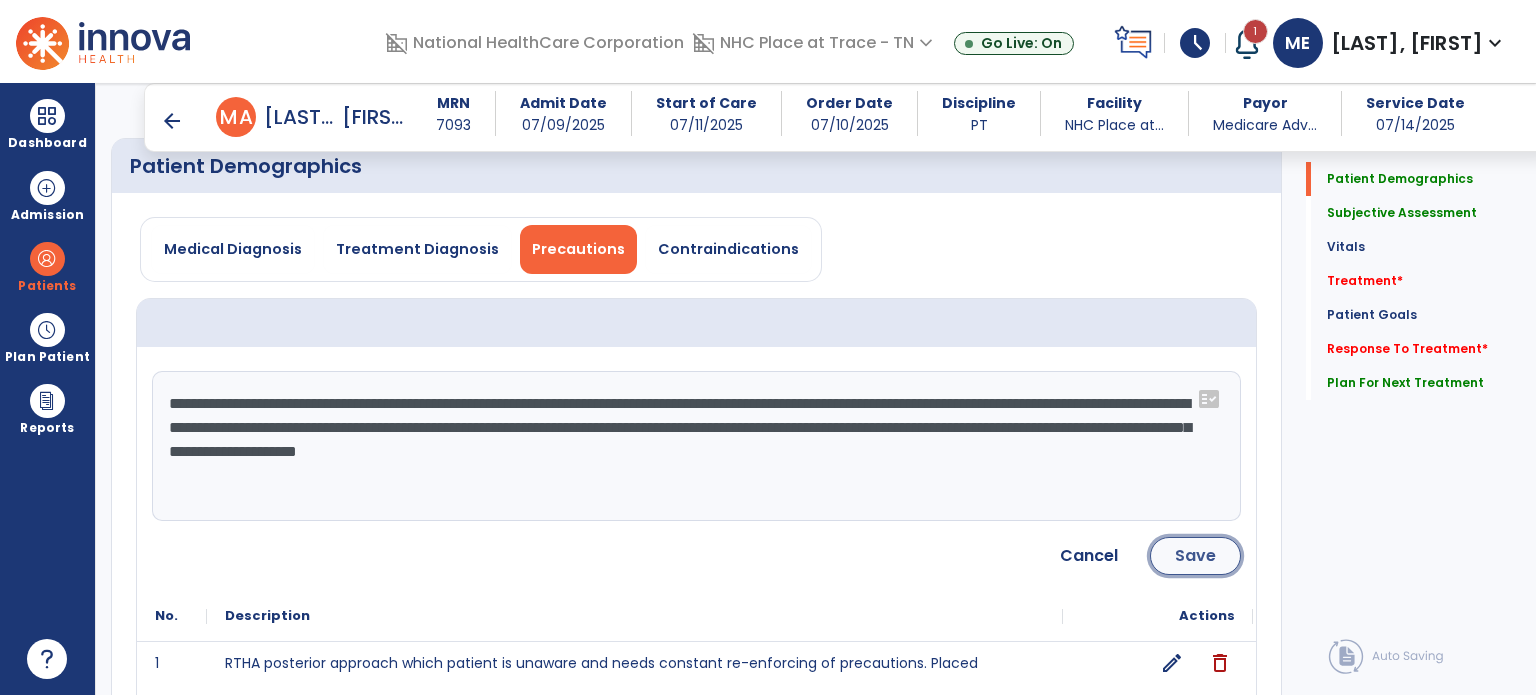 click on "Save" 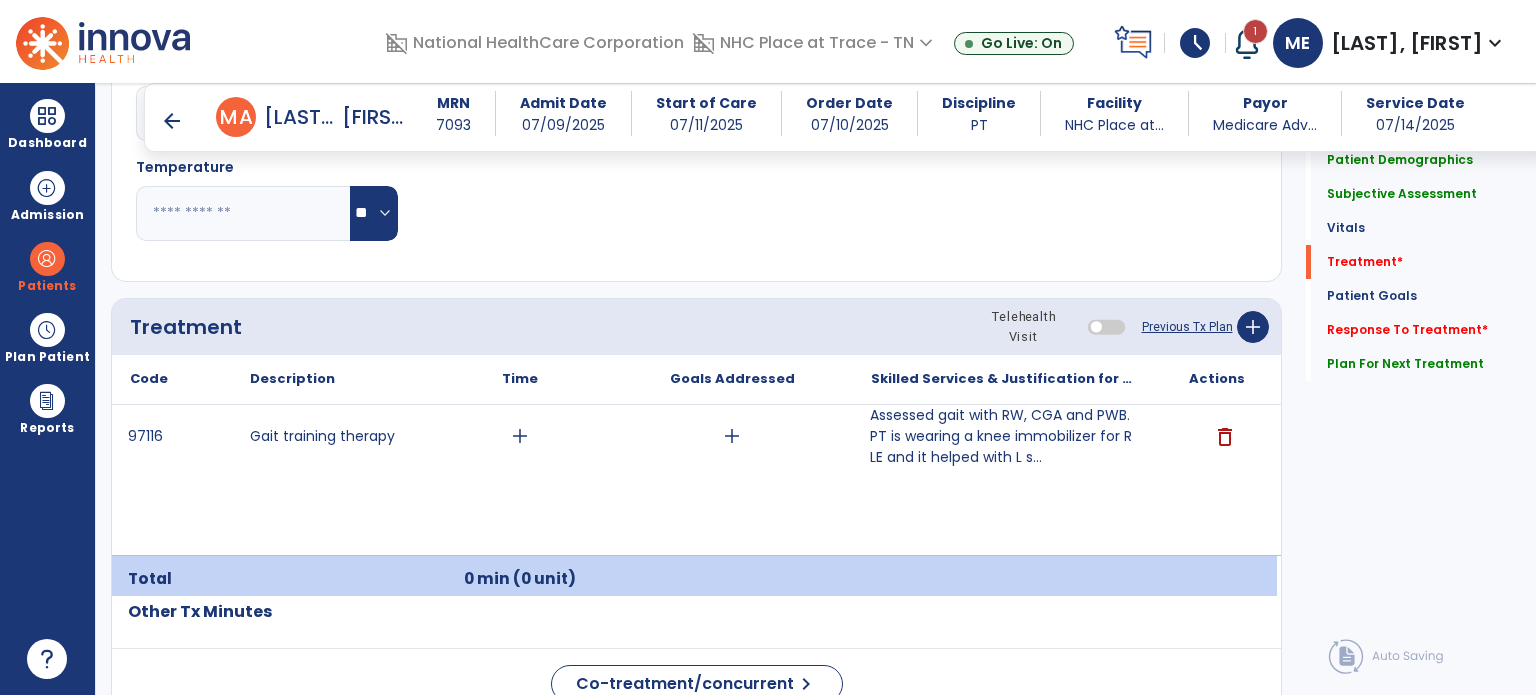 scroll, scrollTop: 1135, scrollLeft: 0, axis: vertical 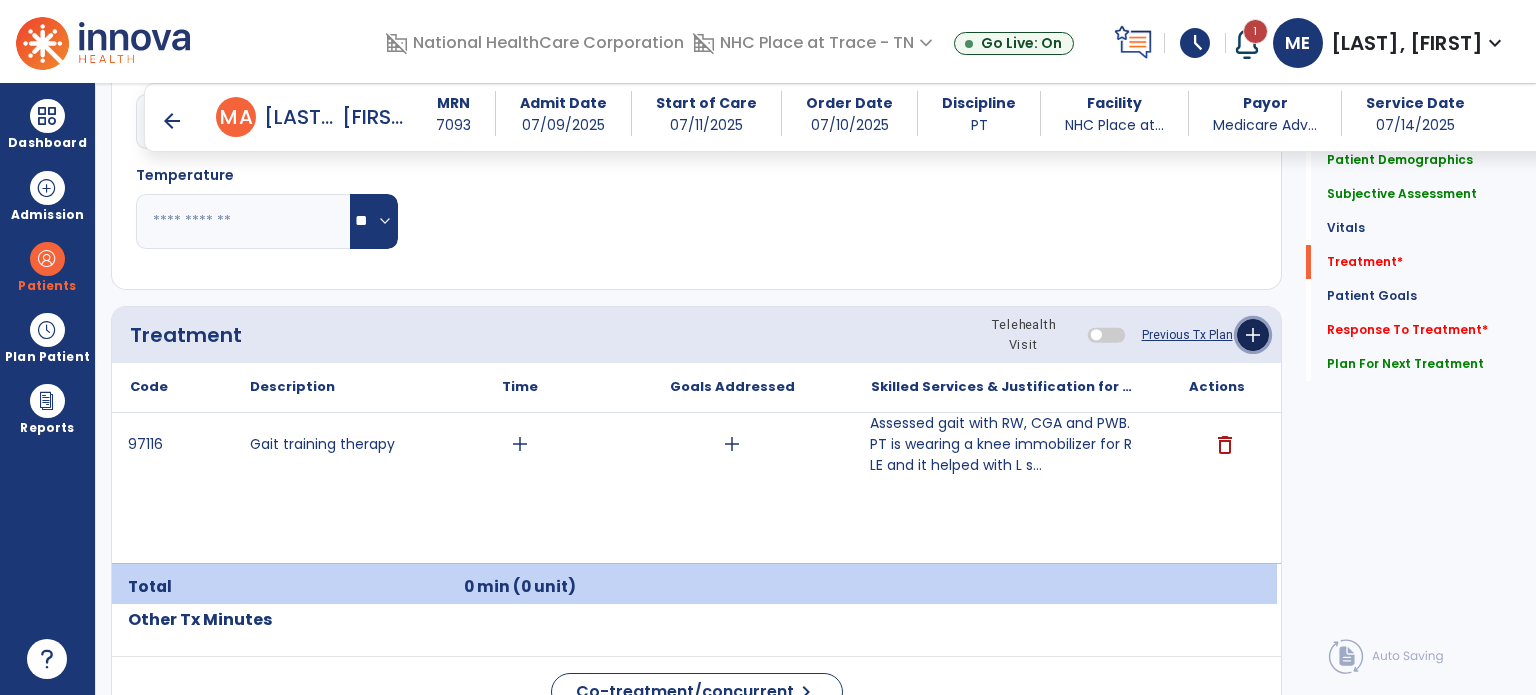 click on "add" 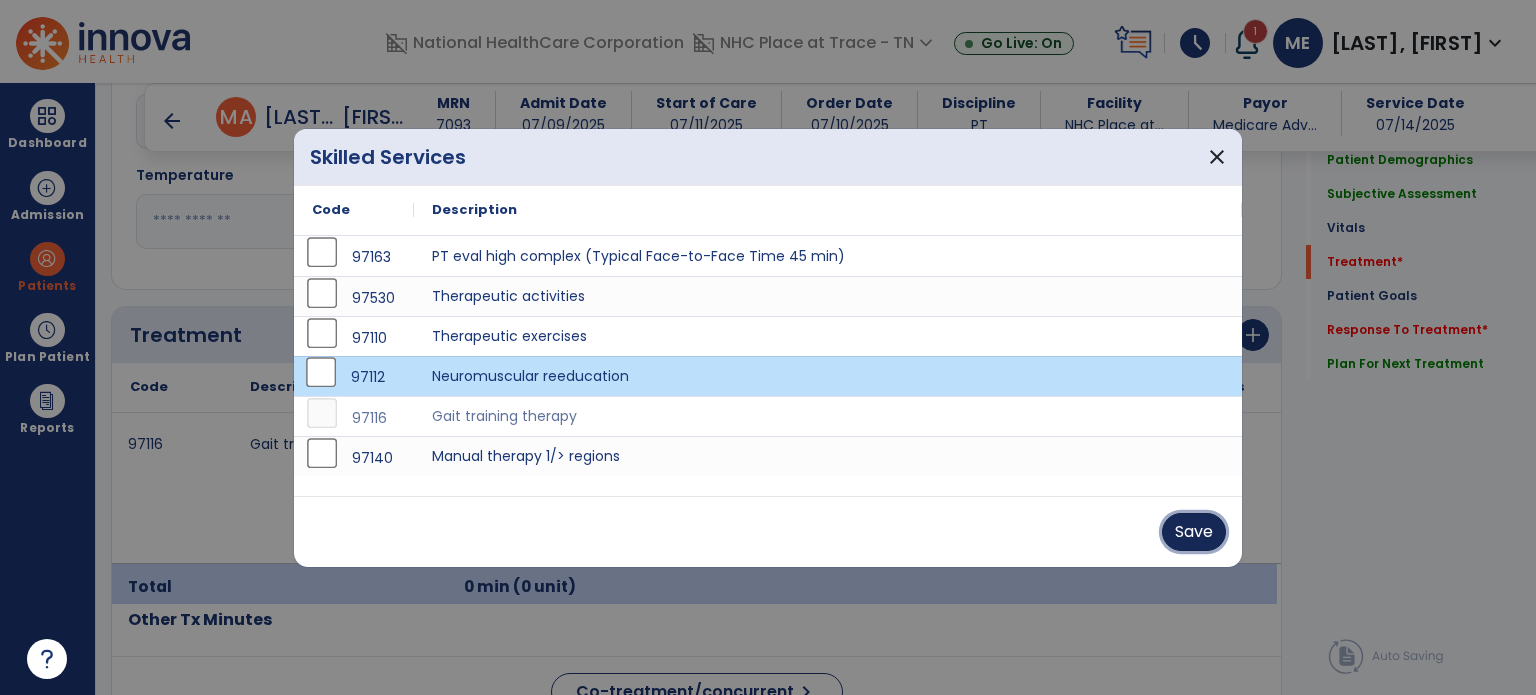 click on "Save" at bounding box center [1194, 532] 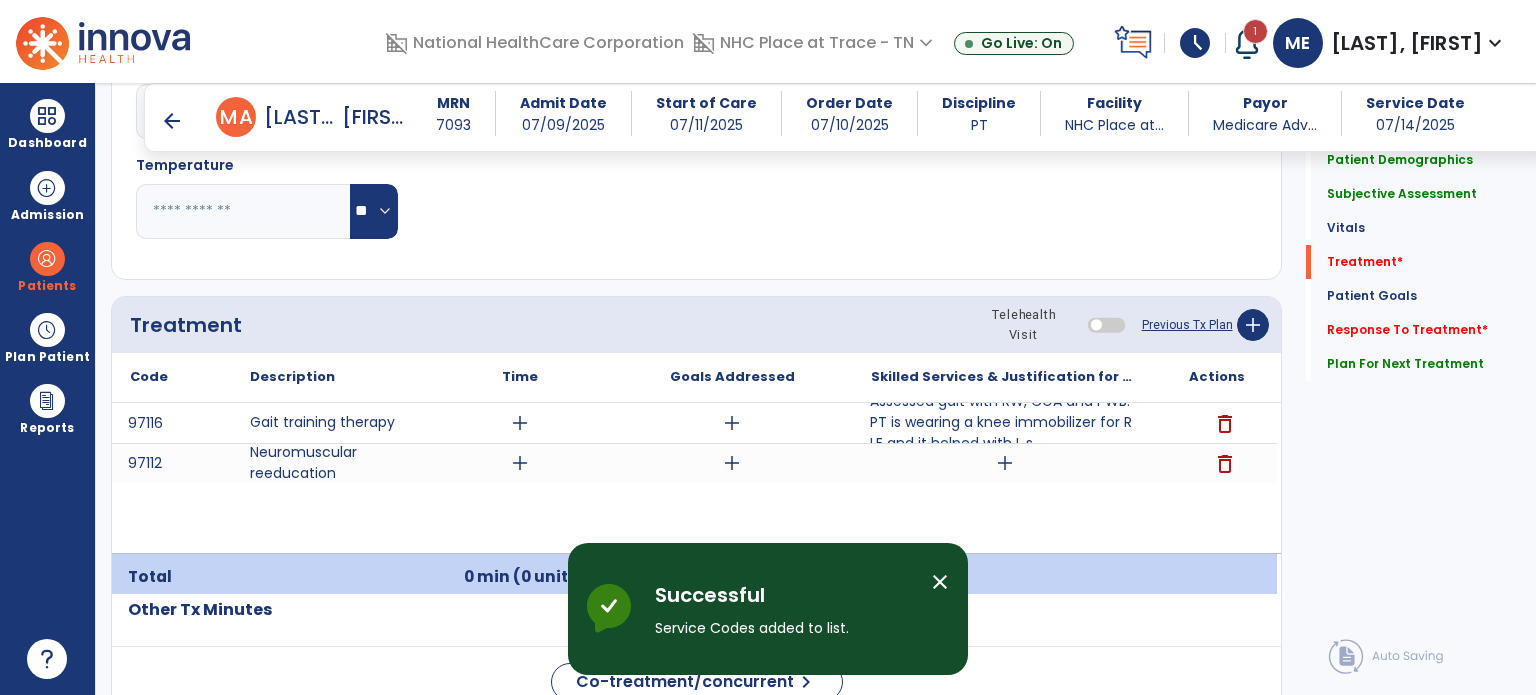 scroll, scrollTop: 1135, scrollLeft: 0, axis: vertical 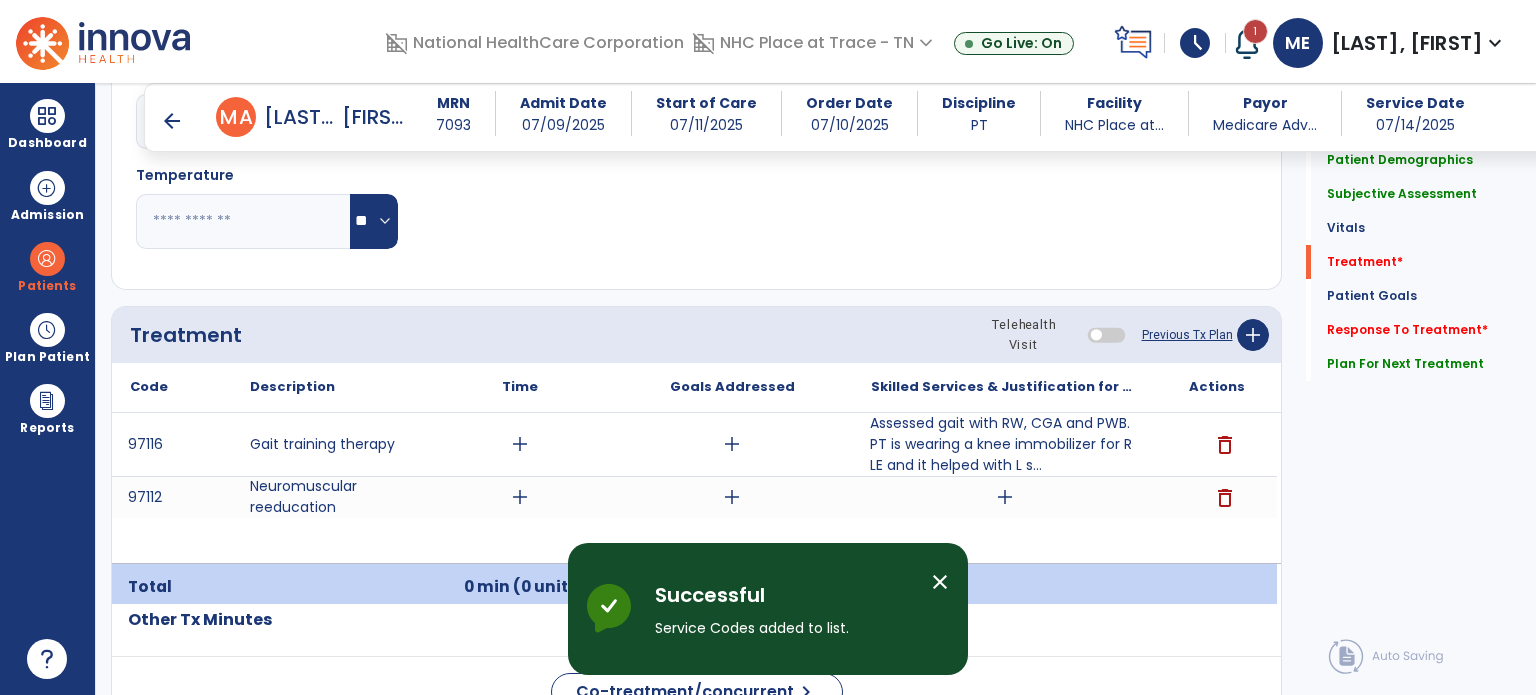 click on "add" at bounding box center [1005, 497] 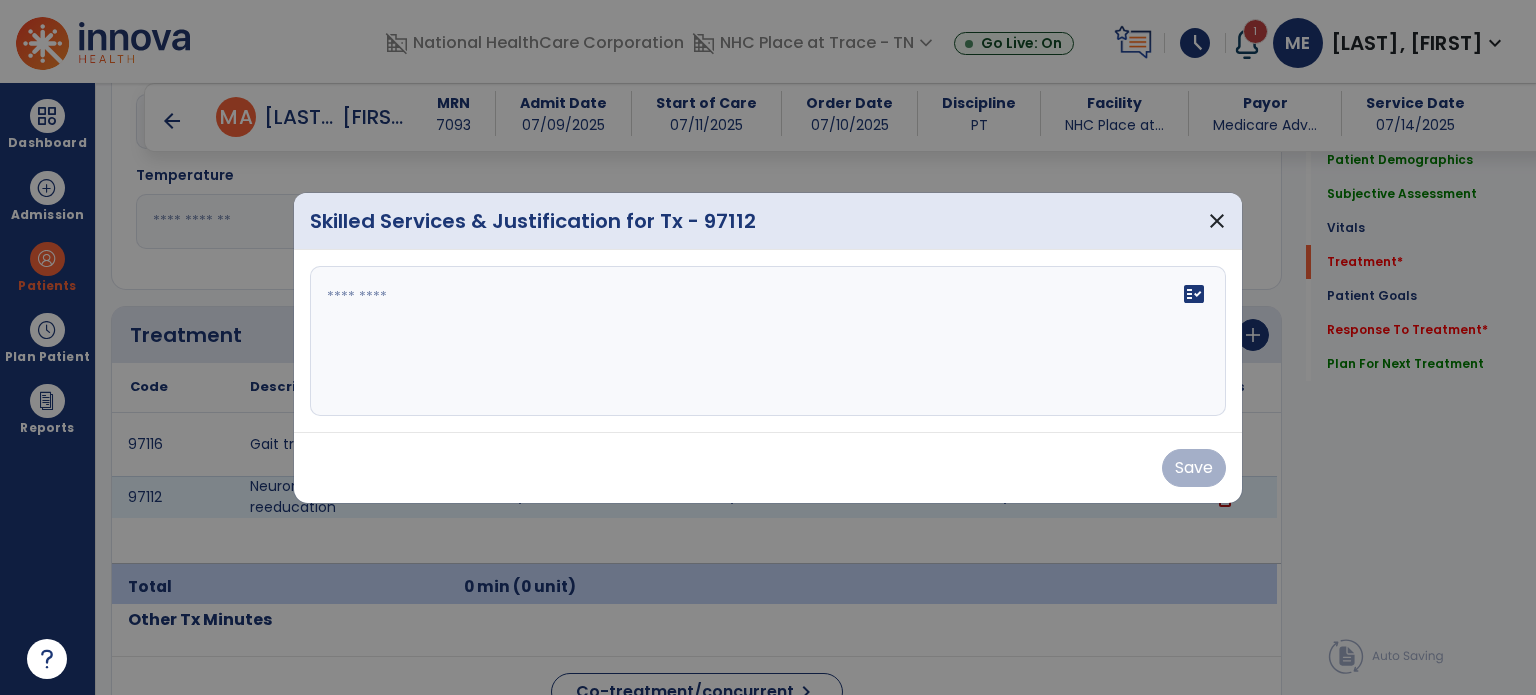 click on "fact_check" at bounding box center (768, 341) 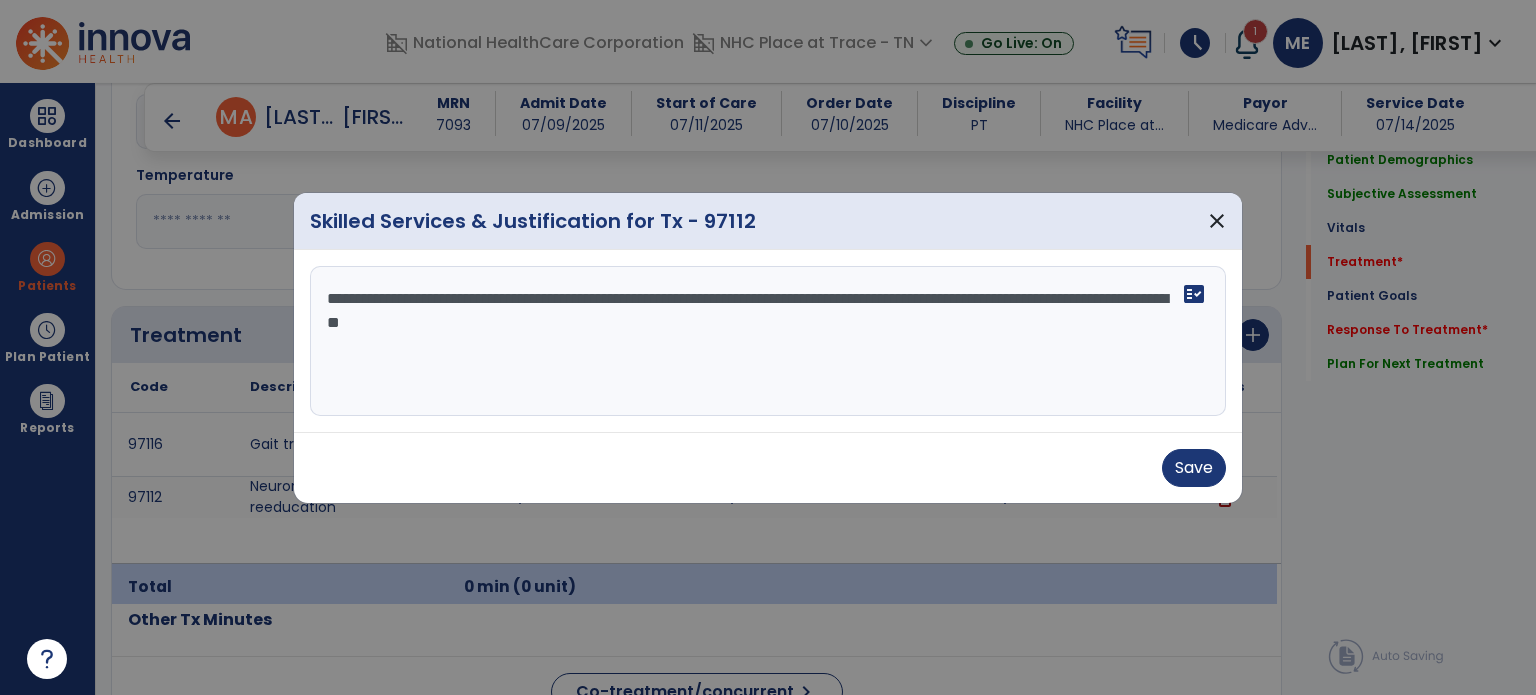 click on "**********" at bounding box center [768, 341] 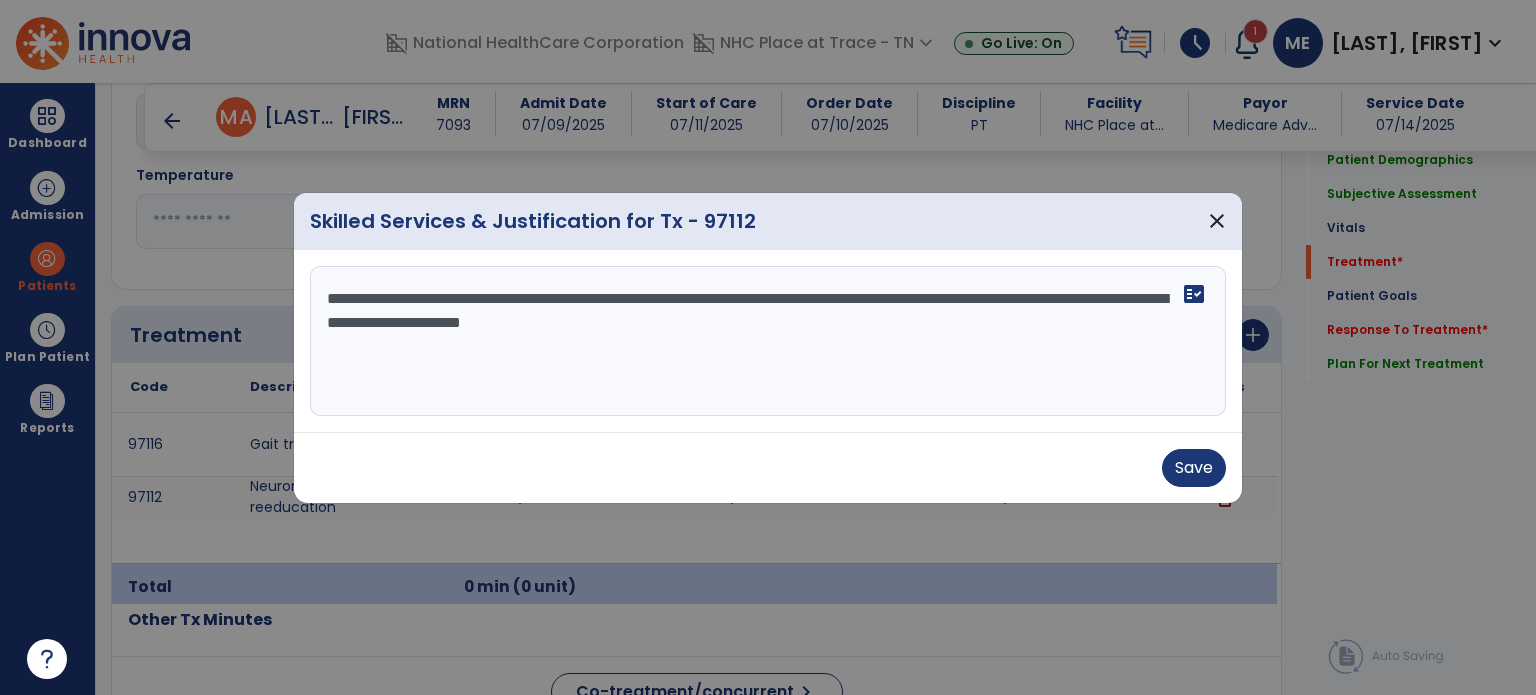 click on "**********" at bounding box center (768, 341) 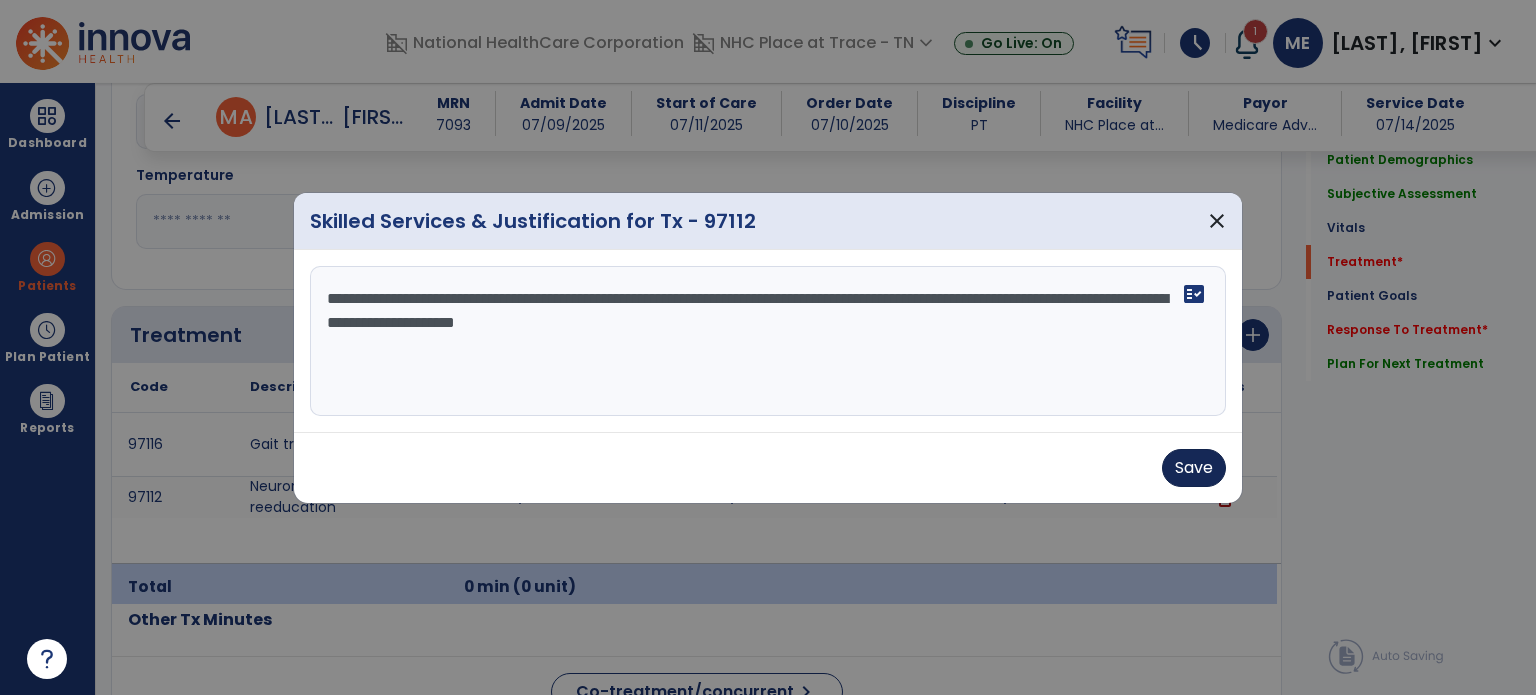 type on "**********" 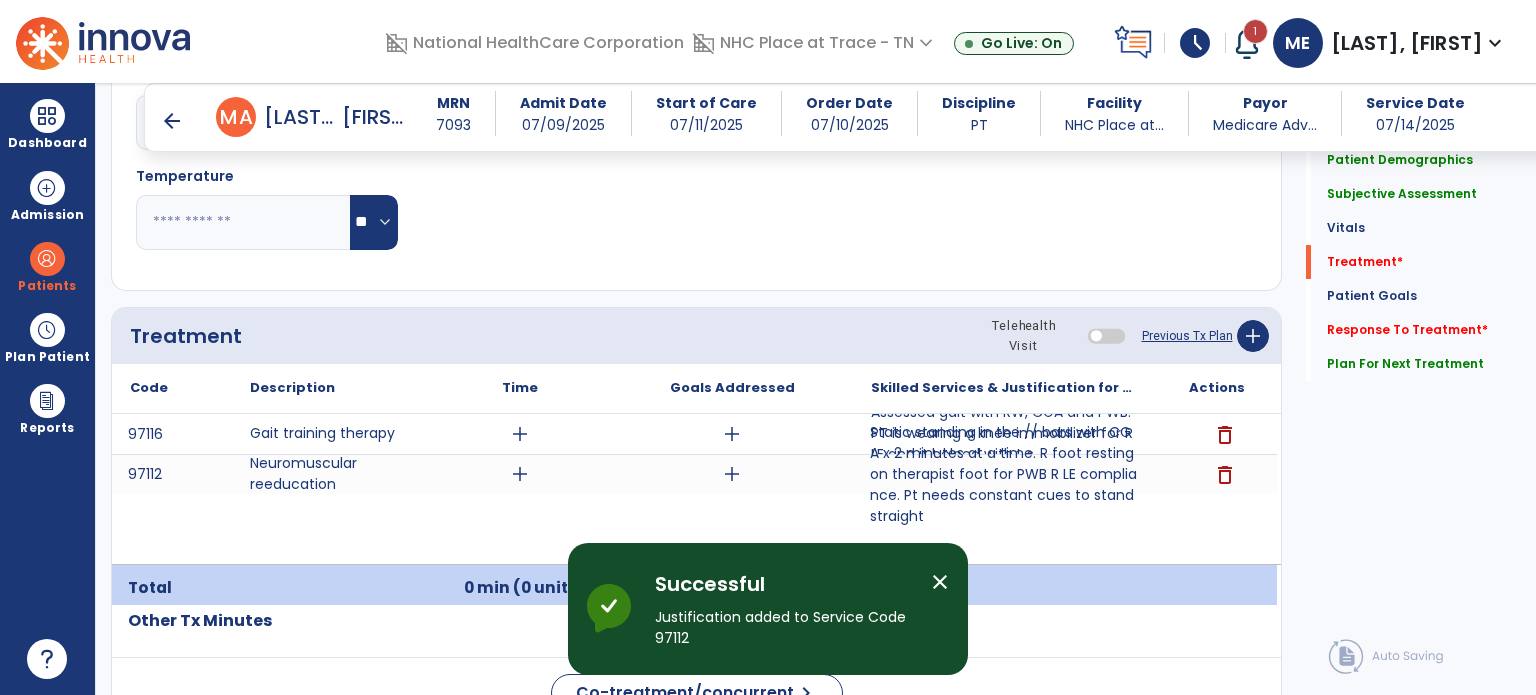scroll, scrollTop: 1135, scrollLeft: 0, axis: vertical 